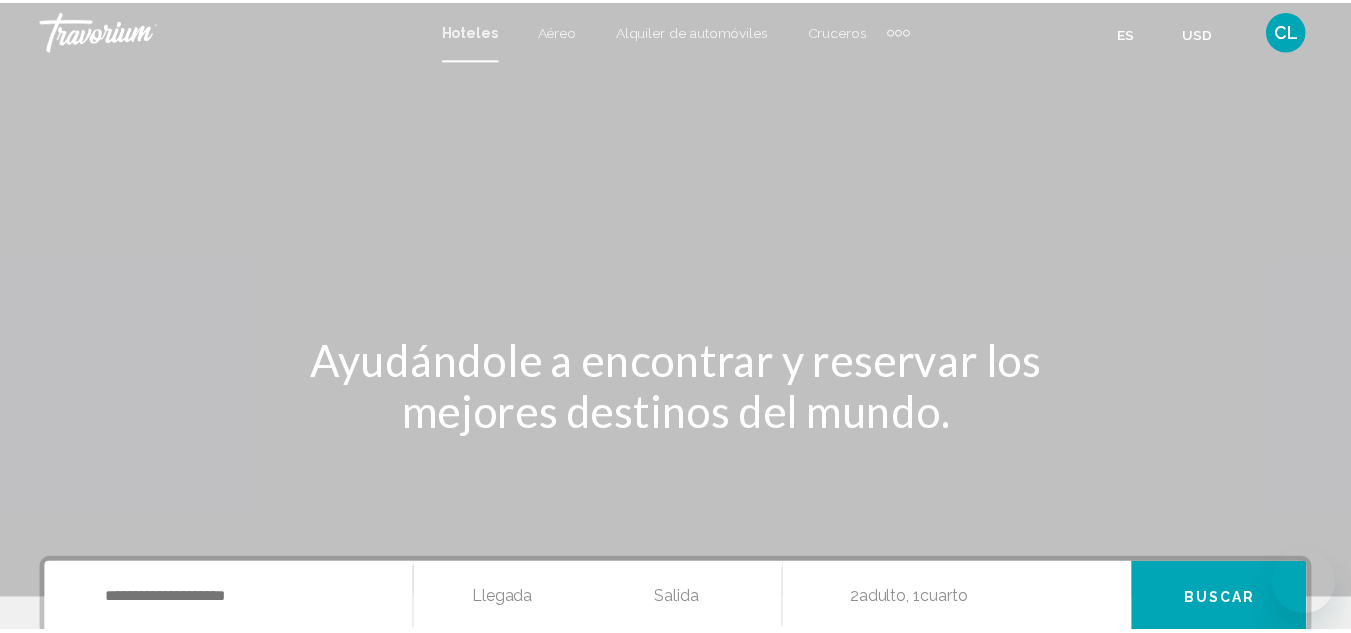 scroll, scrollTop: 0, scrollLeft: 0, axis: both 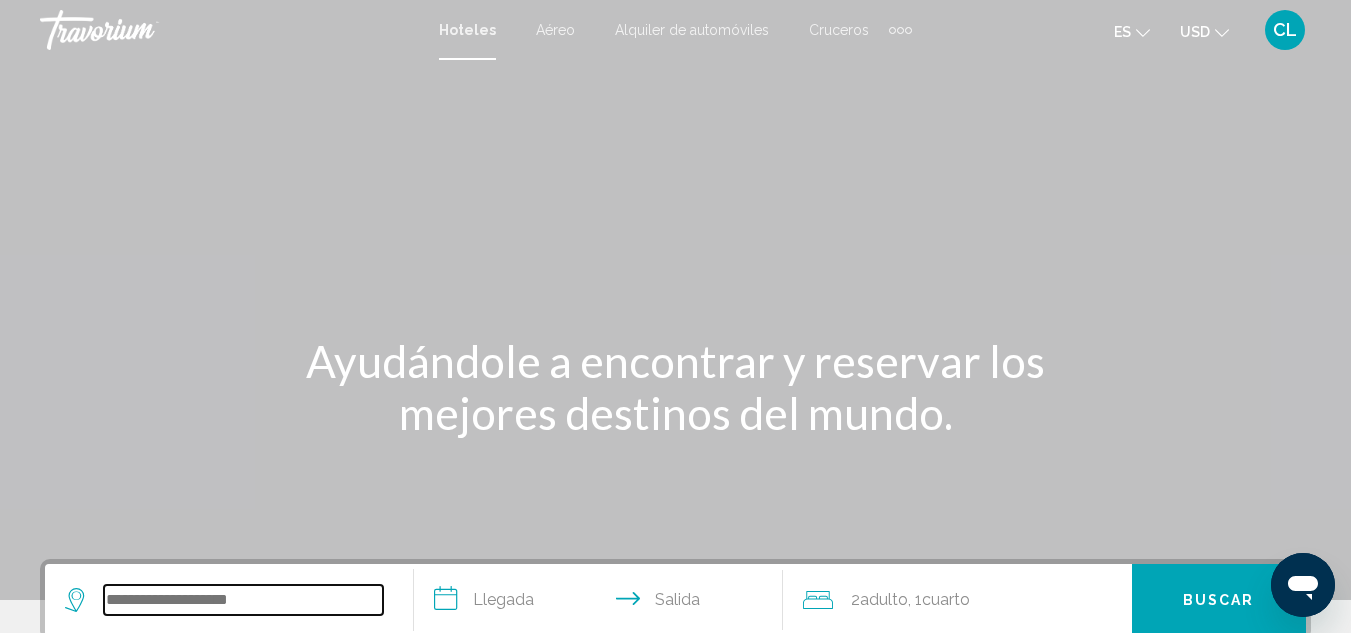 click at bounding box center [243, 600] 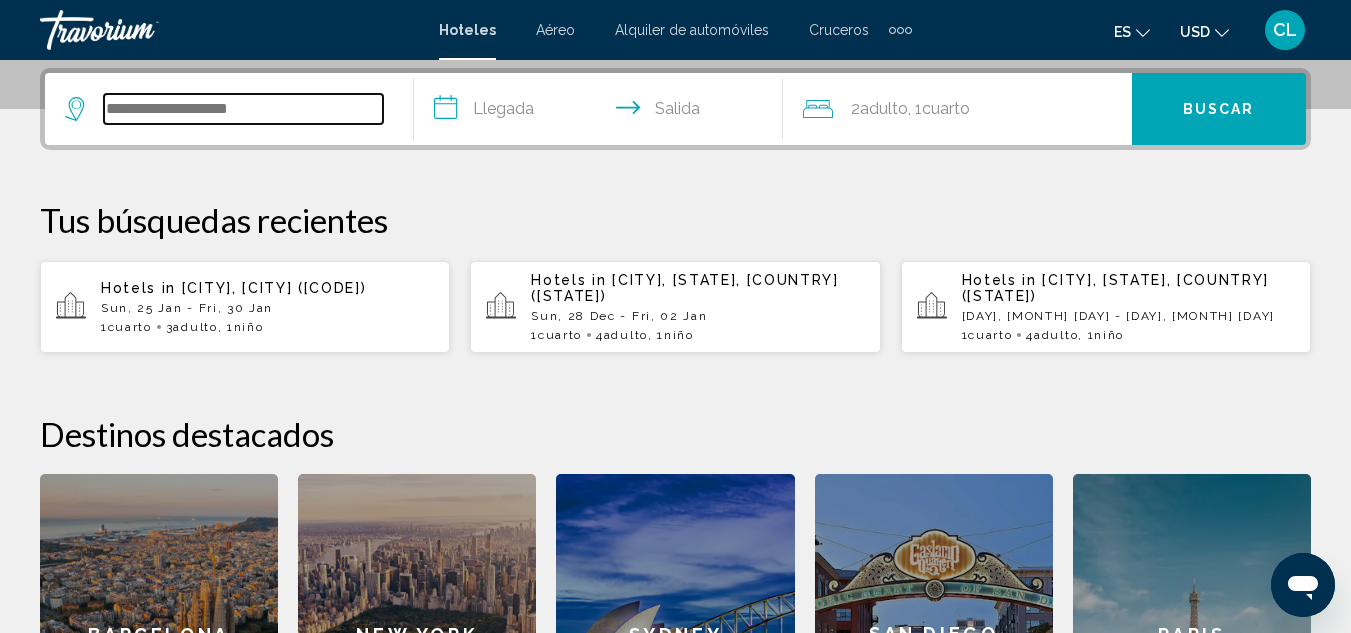 scroll, scrollTop: 494, scrollLeft: 0, axis: vertical 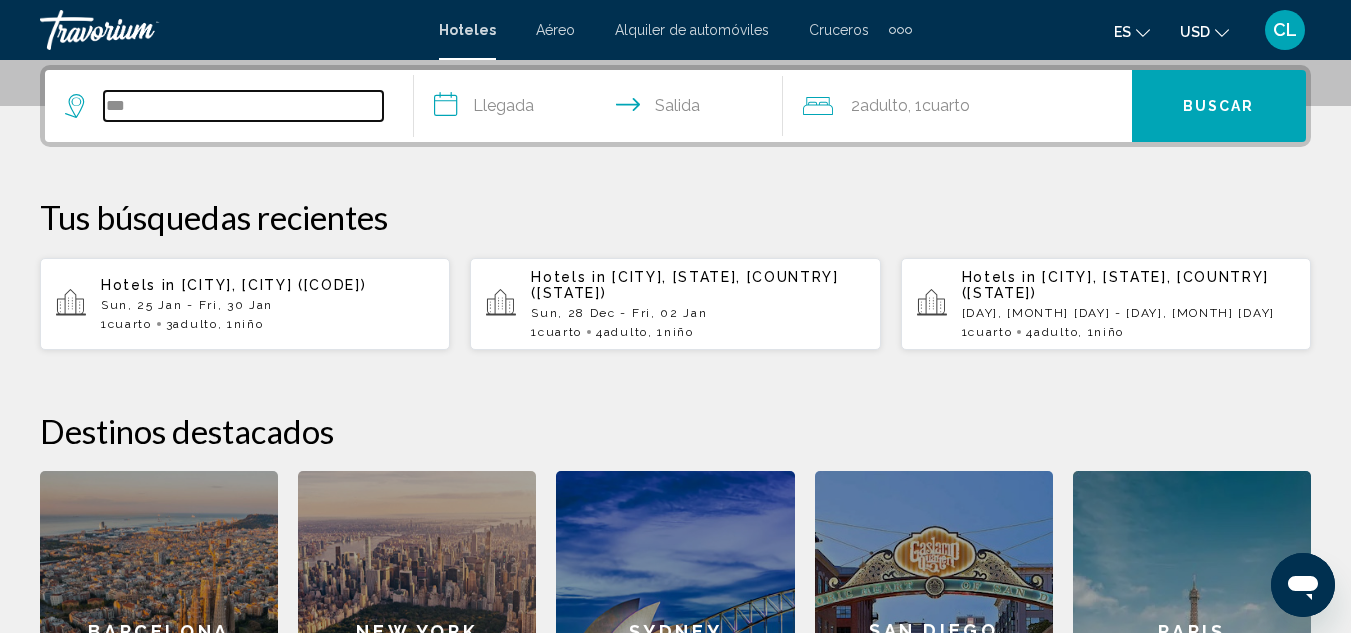 click on "***" at bounding box center (243, 106) 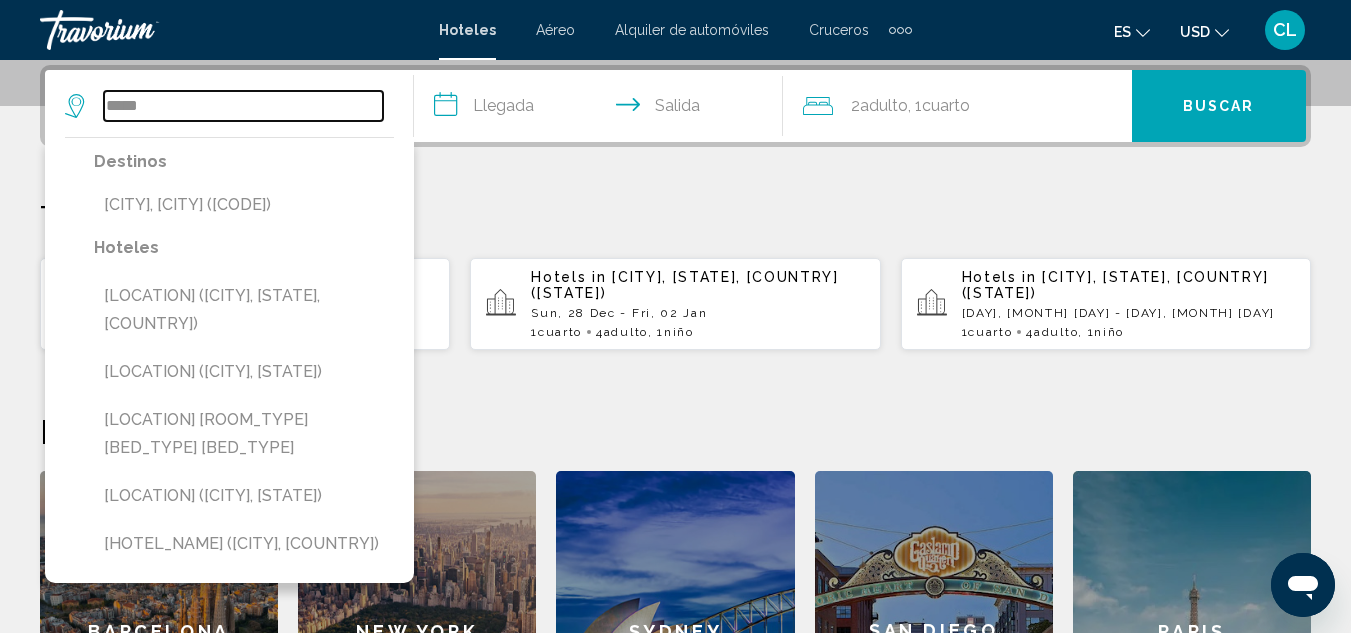 type on "*****" 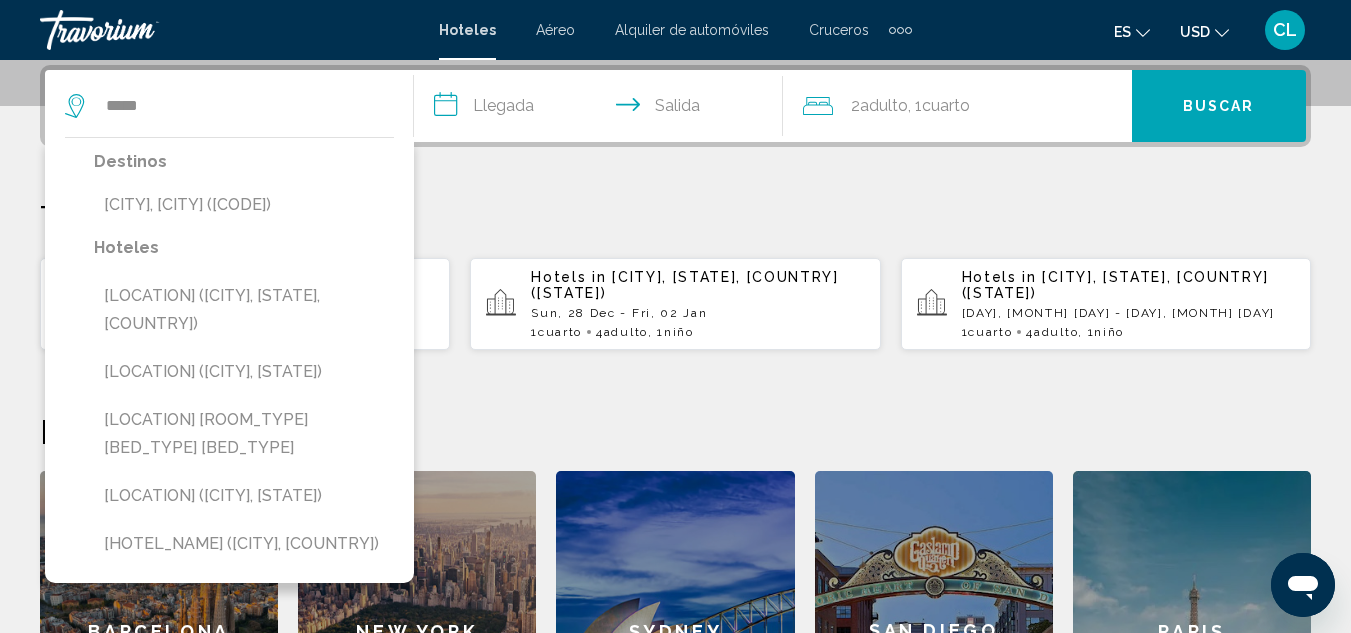 click on "Destinos [LOCATION], [LOCATION] ([STATE])" at bounding box center (244, 191) 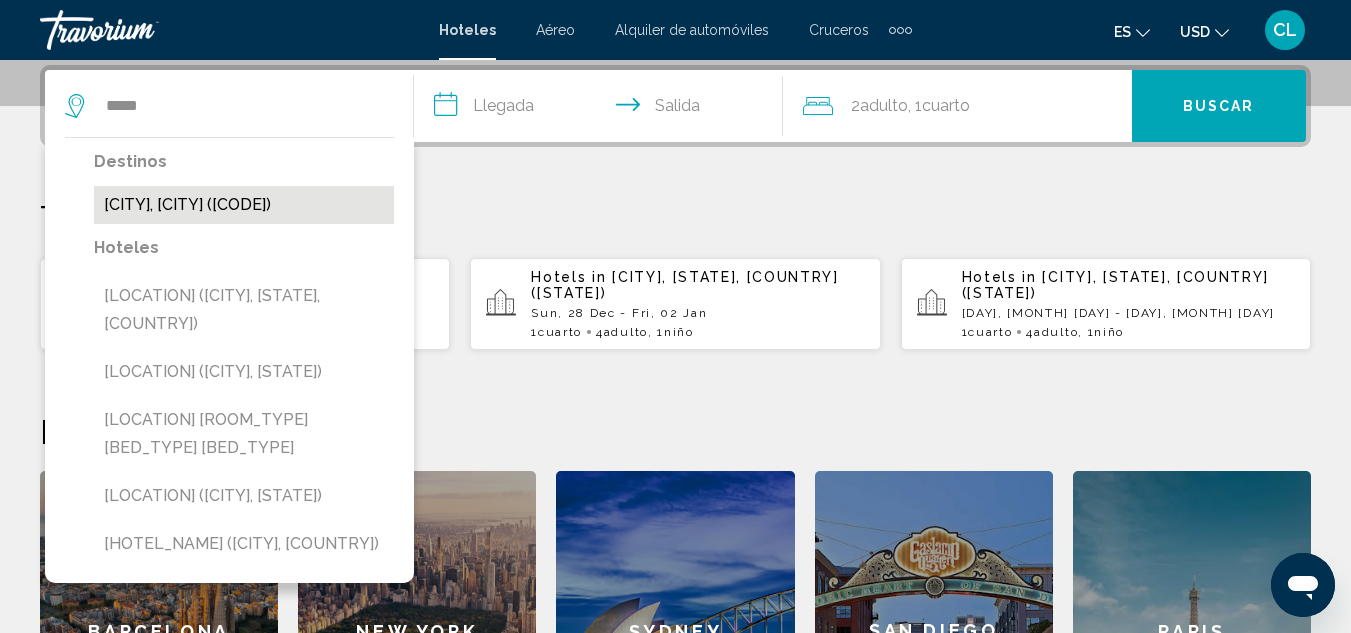 click on "[CITY], [CITY] ([CODE])" at bounding box center (244, 205) 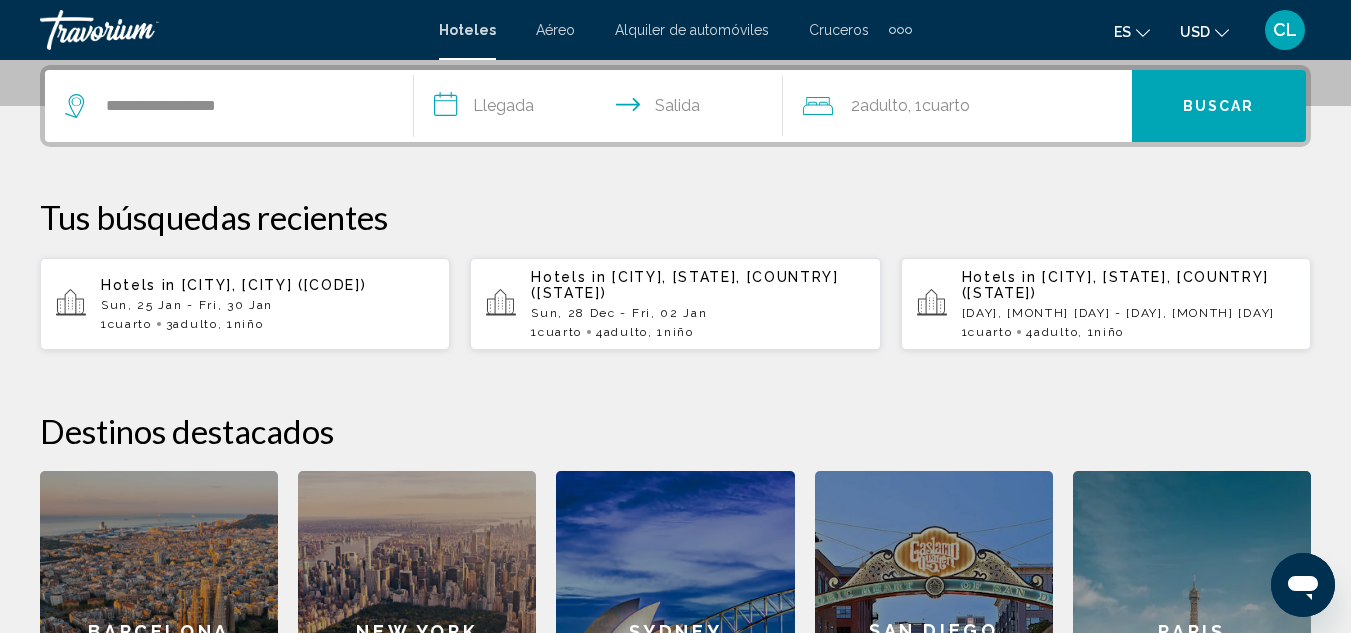 click on "**********" at bounding box center [602, 109] 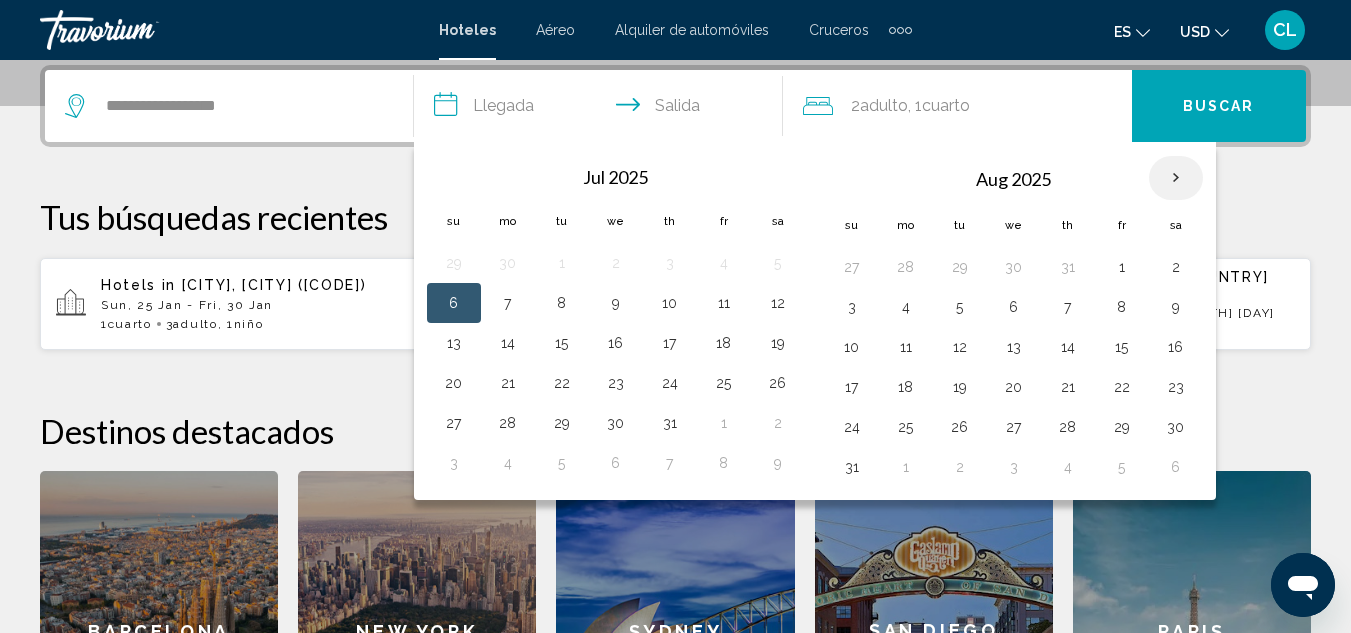 click at bounding box center [1176, 178] 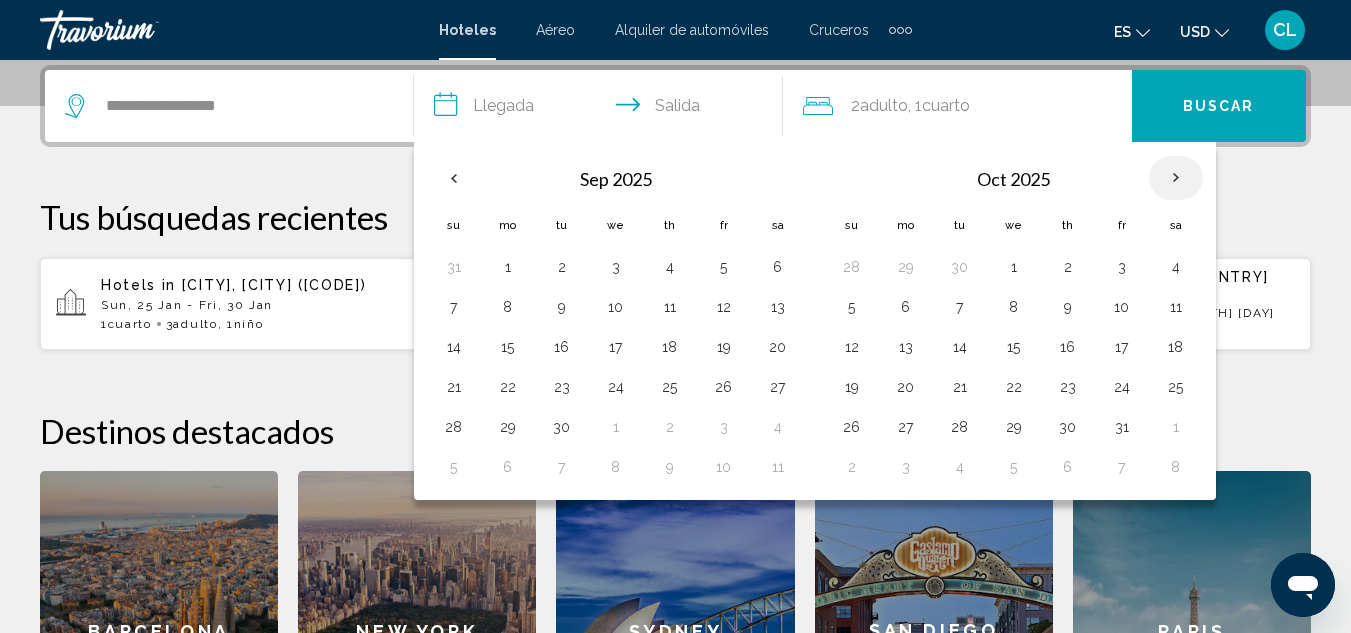 click at bounding box center [1176, 178] 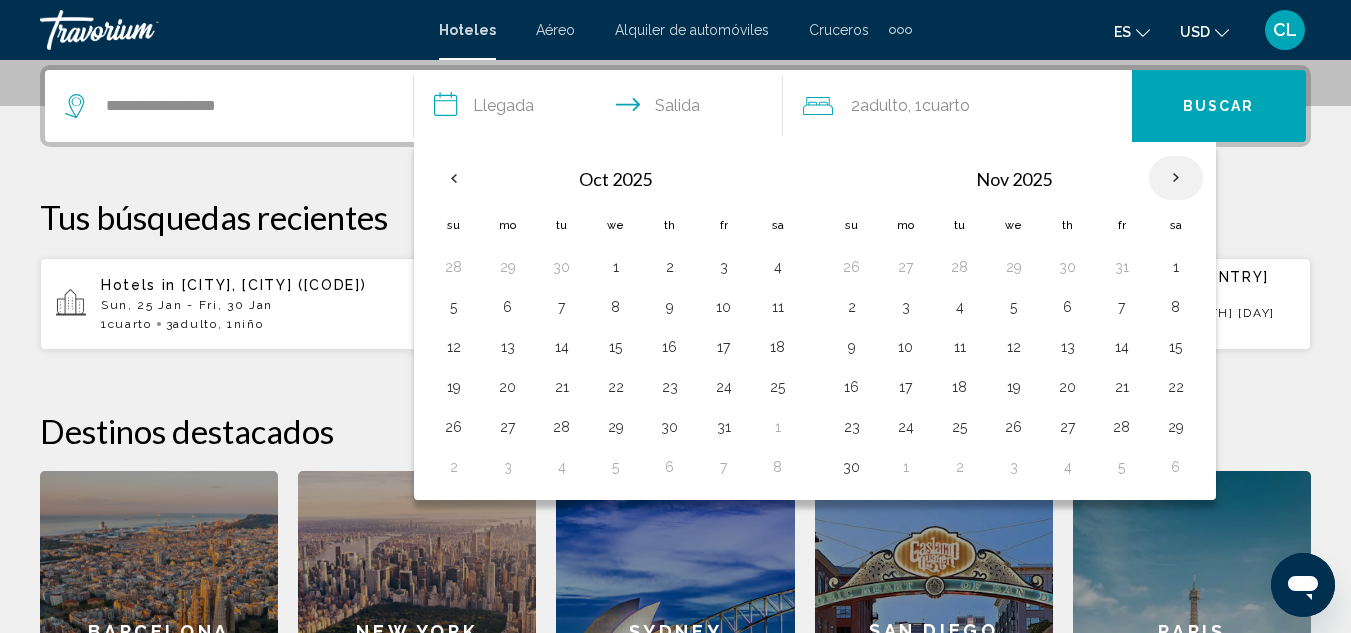 click at bounding box center (1176, 178) 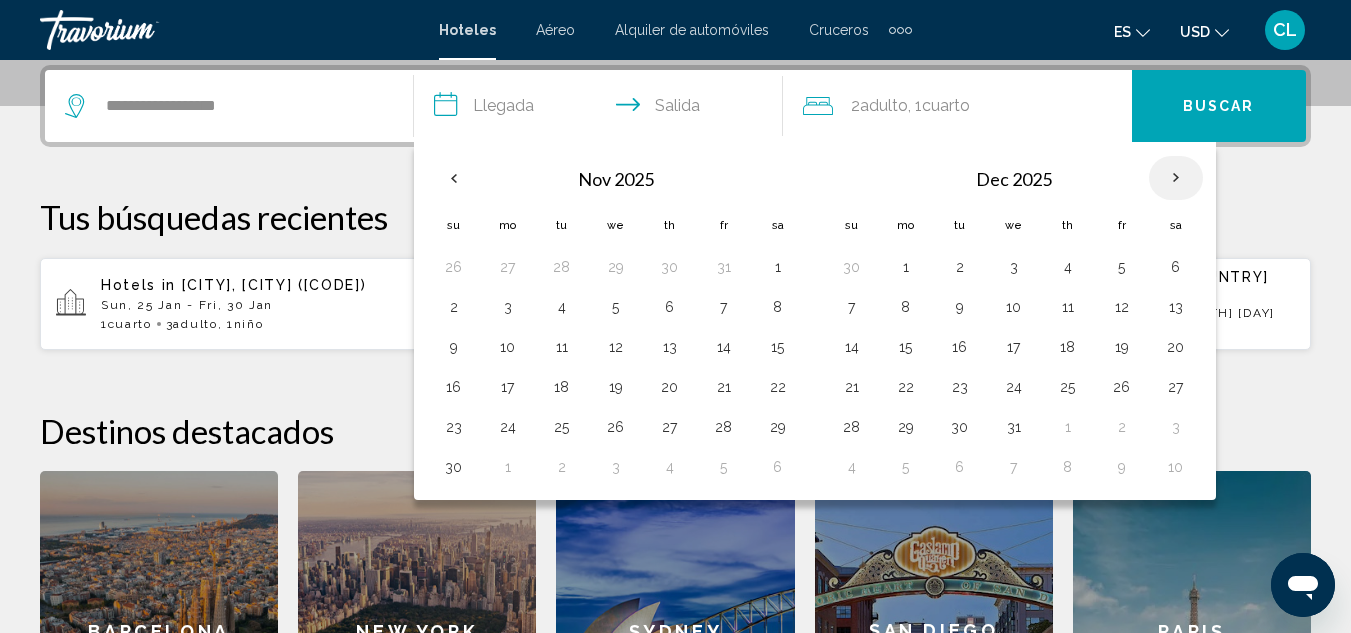 click at bounding box center [1176, 178] 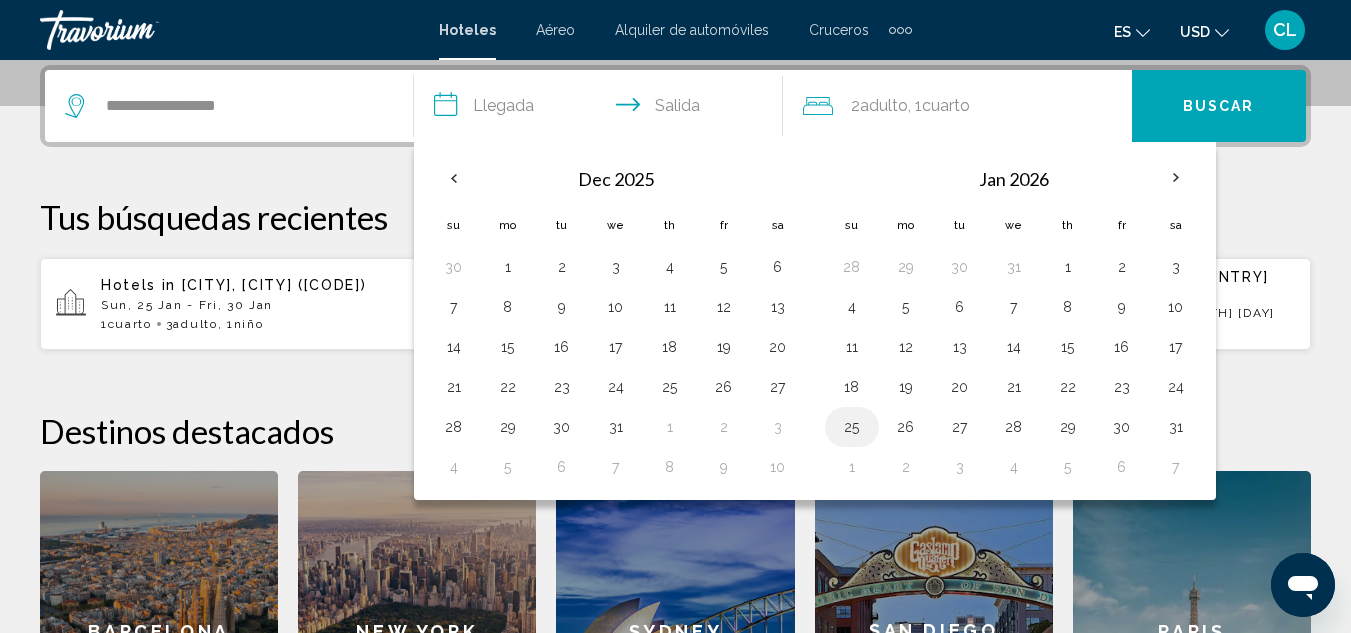 click on "25" at bounding box center (852, 427) 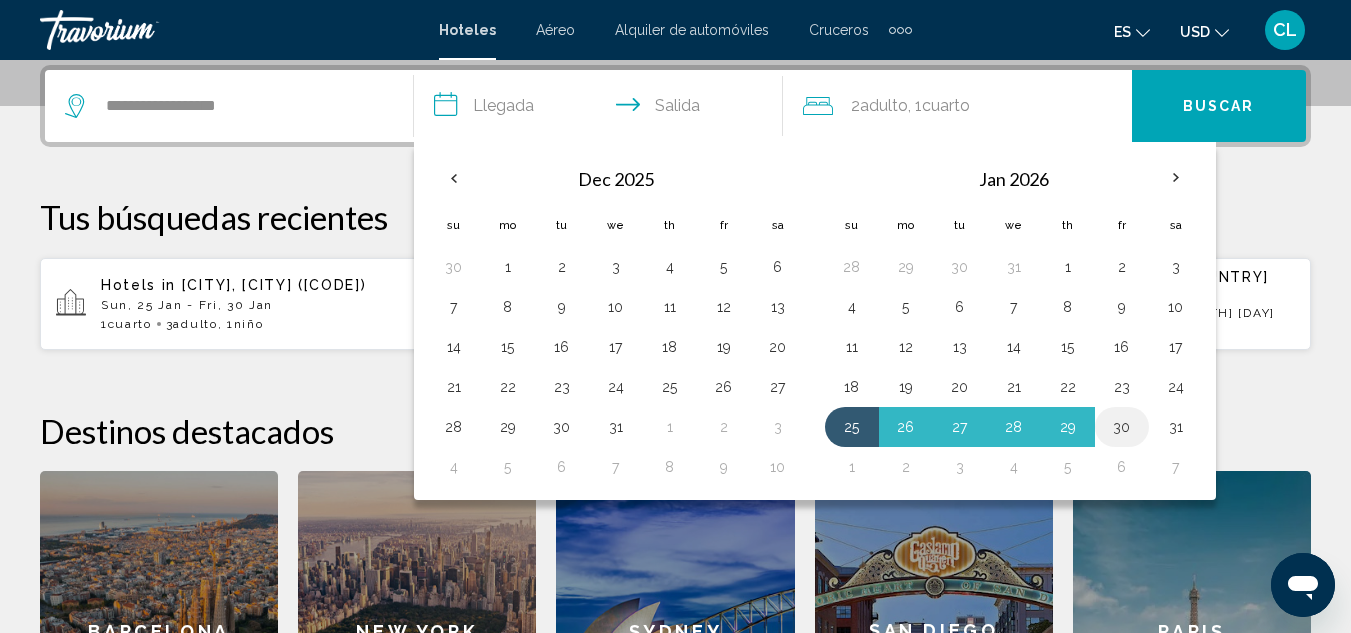 click on "30" at bounding box center (960, 267) 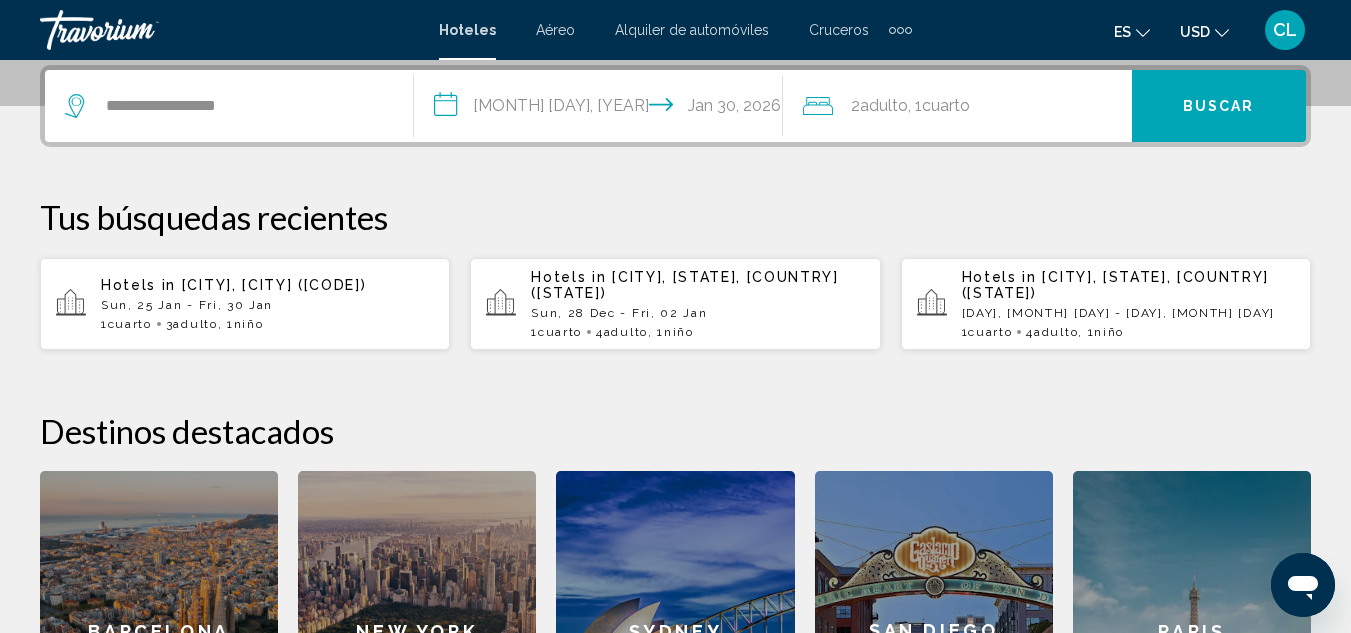 click on "2  Adulto Adulto" at bounding box center (879, 106) 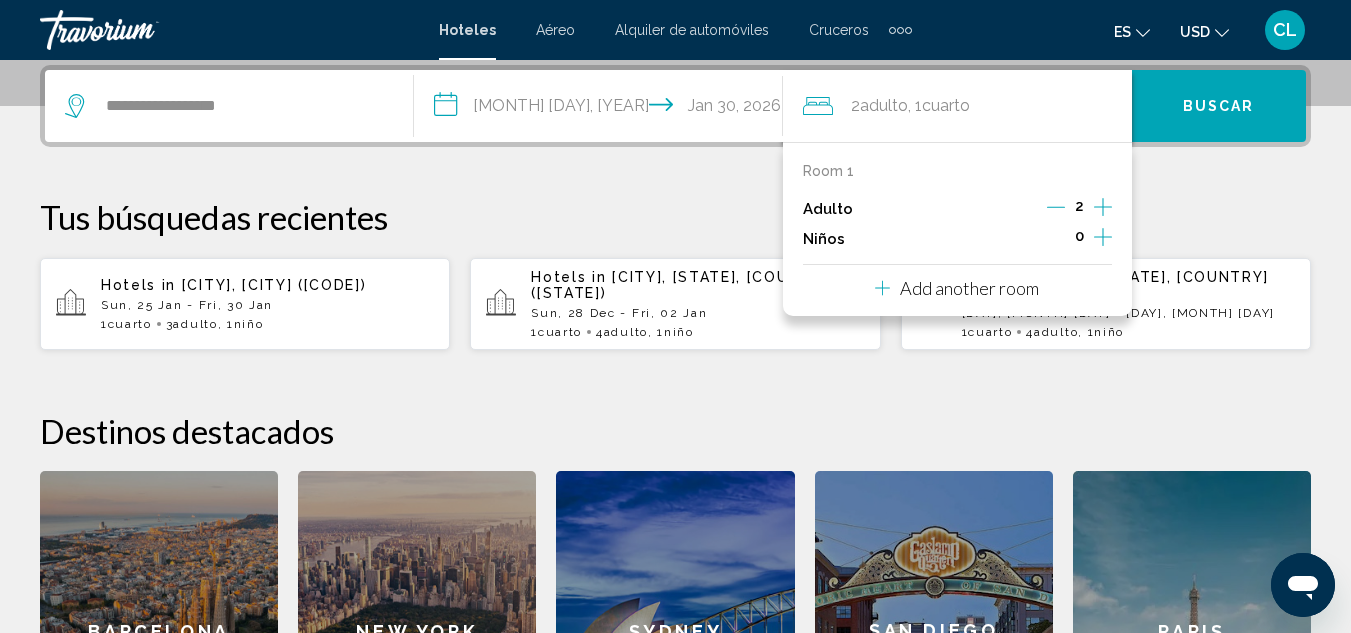 click at bounding box center (1103, 207) 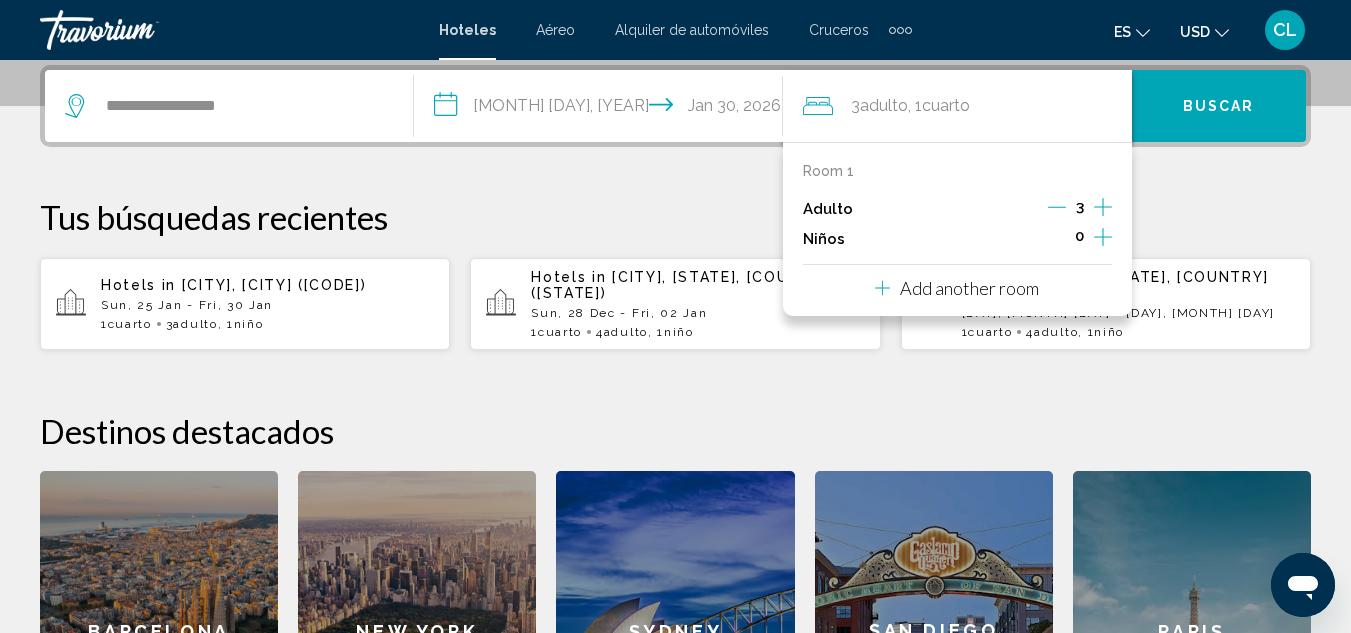 click at bounding box center (1103, 207) 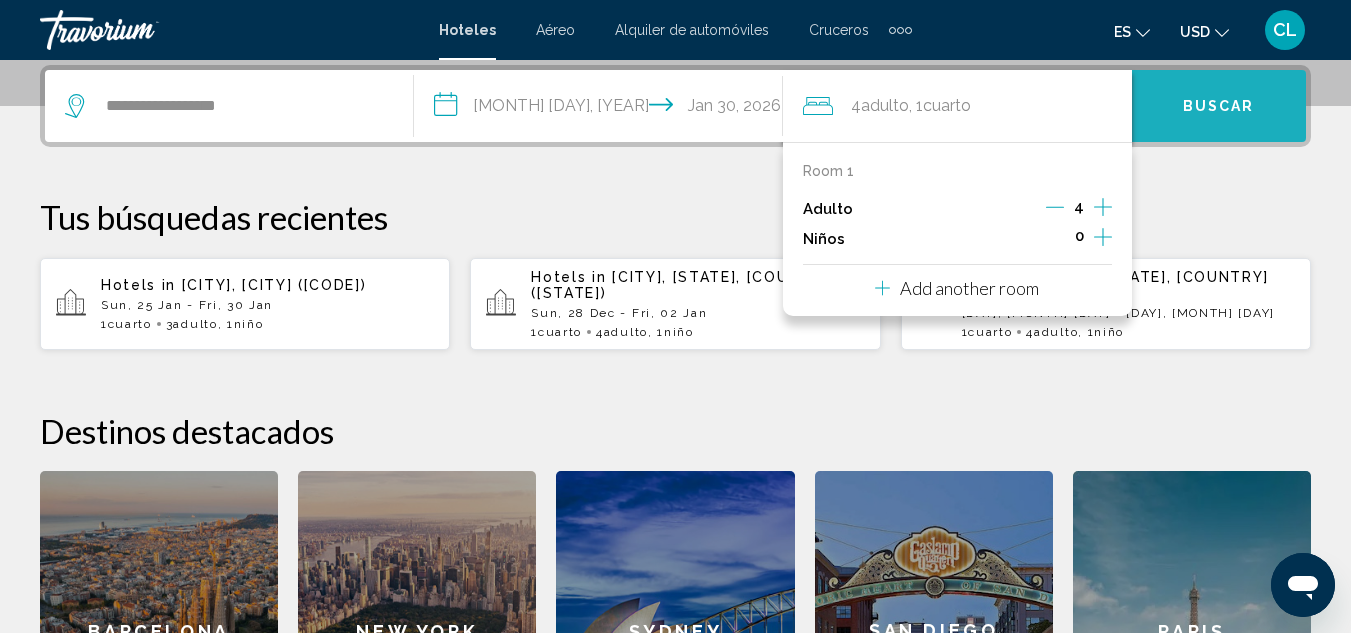 click on "Buscar" at bounding box center (1219, 107) 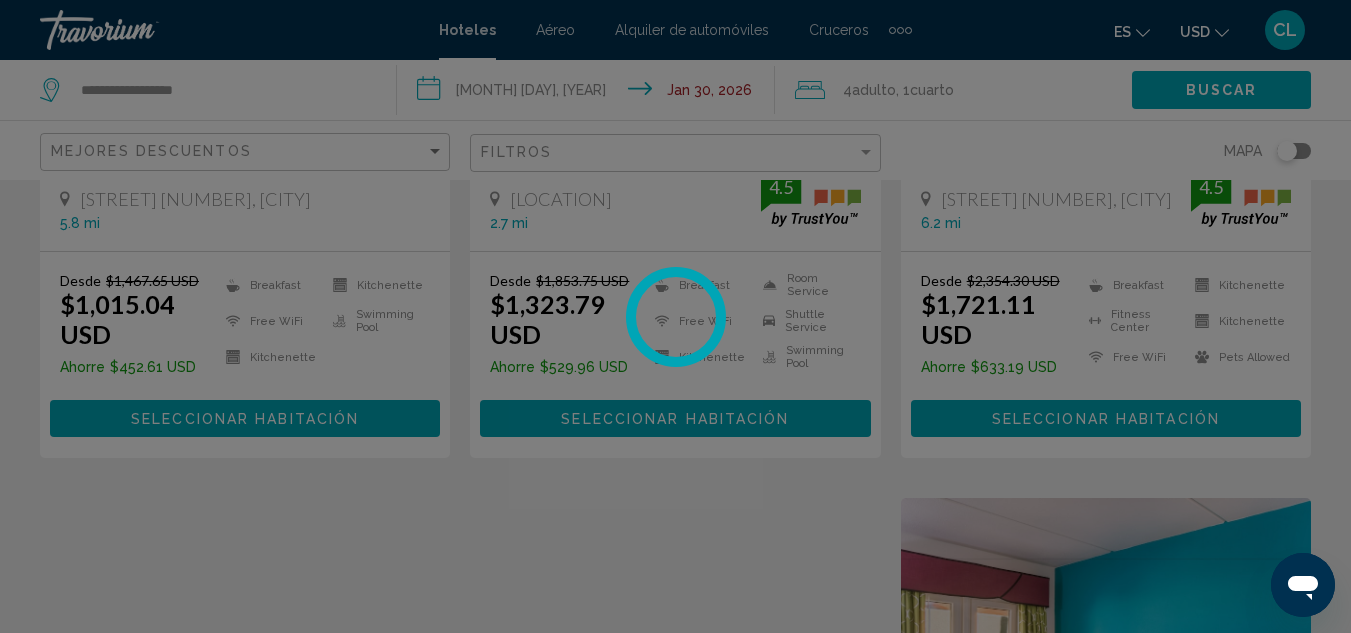scroll, scrollTop: 0, scrollLeft: 0, axis: both 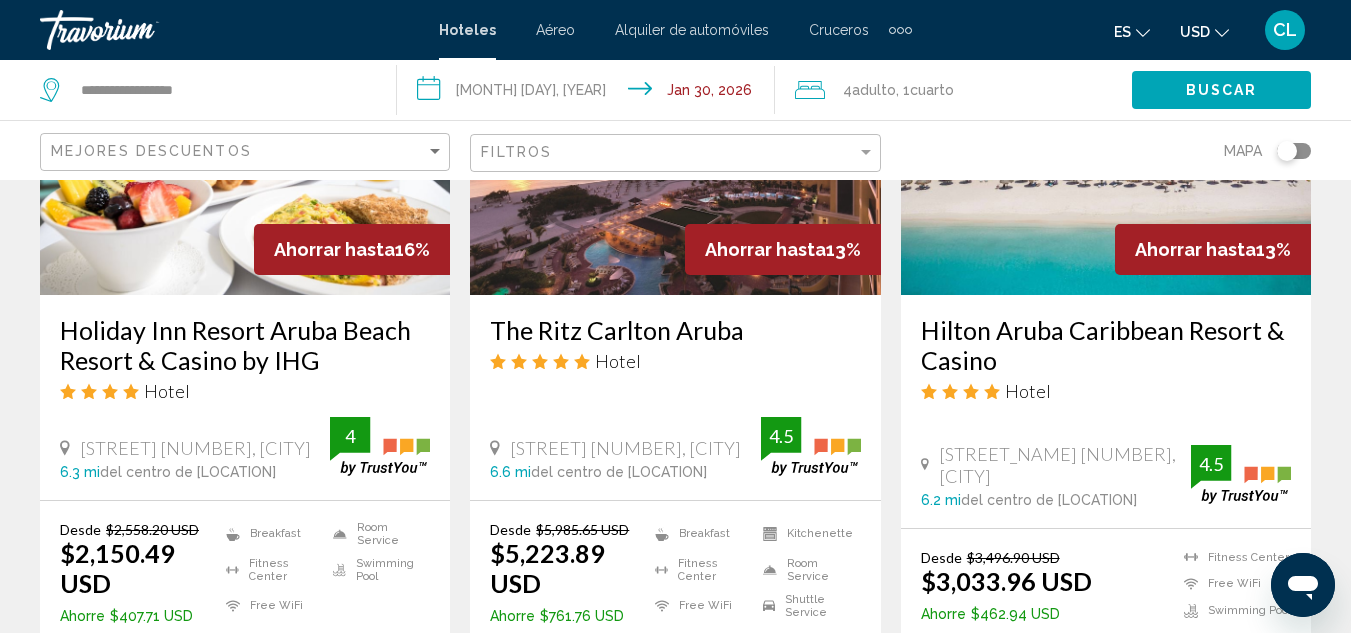 click at bounding box center [1106, 135] 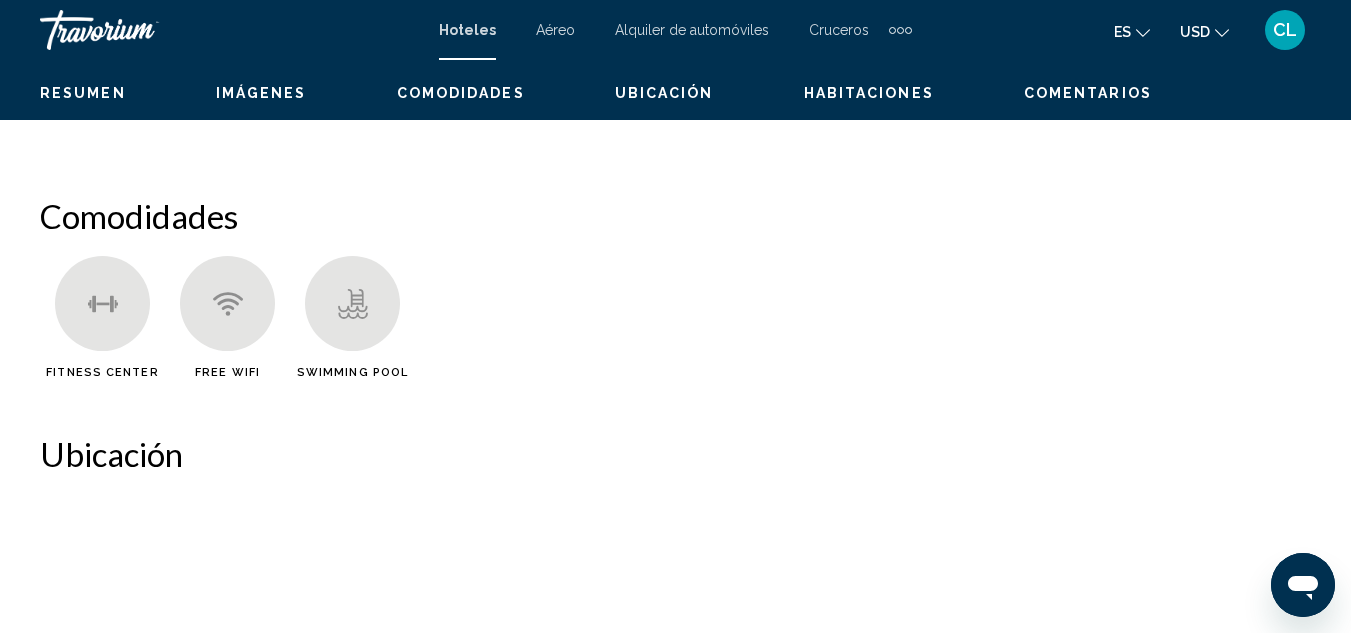 scroll, scrollTop: 218, scrollLeft: 0, axis: vertical 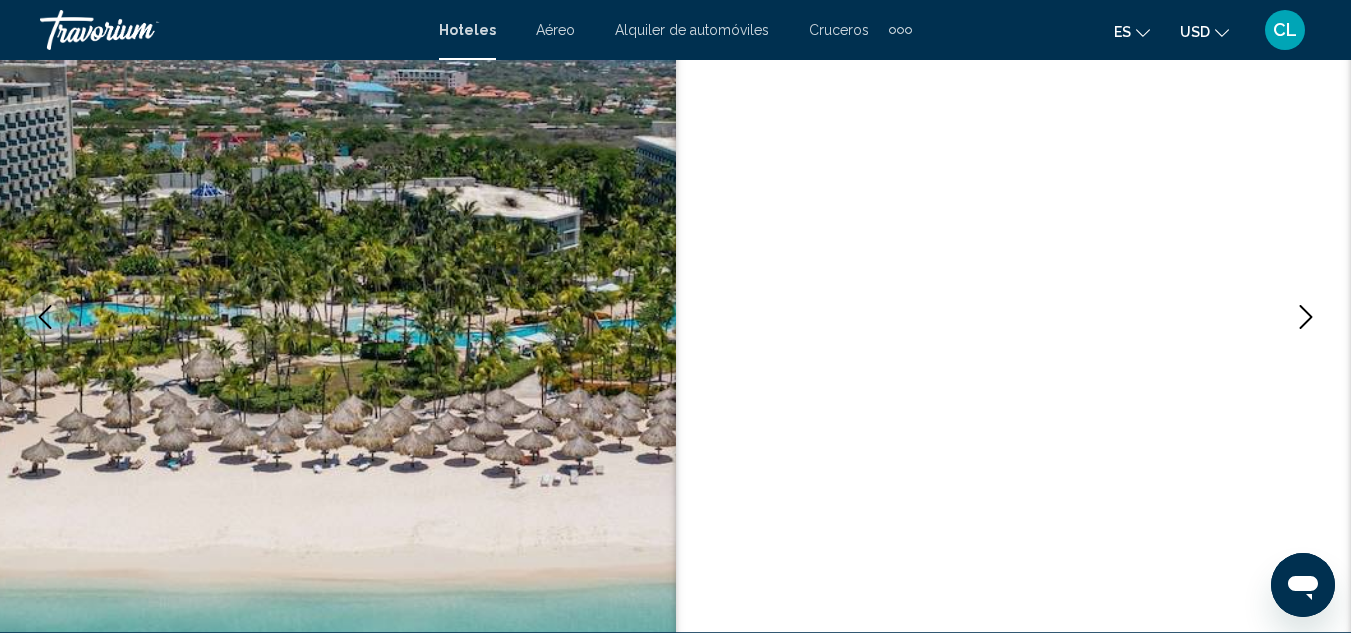click at bounding box center [1306, 317] 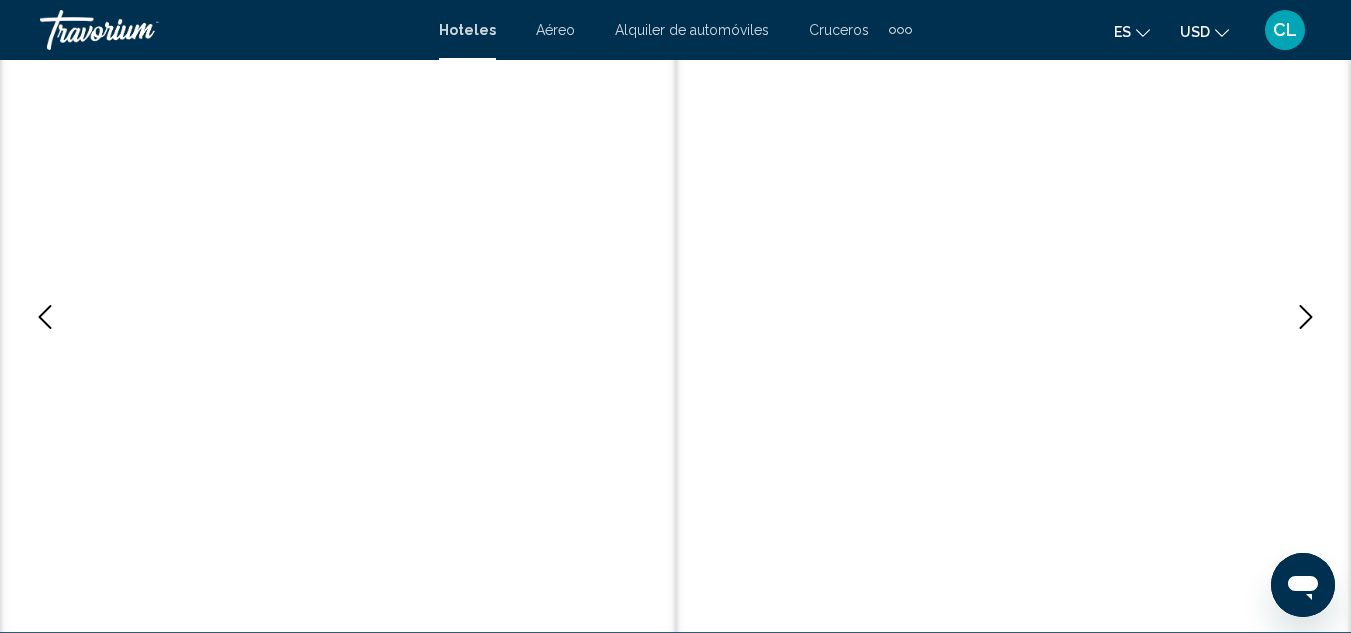 click at bounding box center (1306, 317) 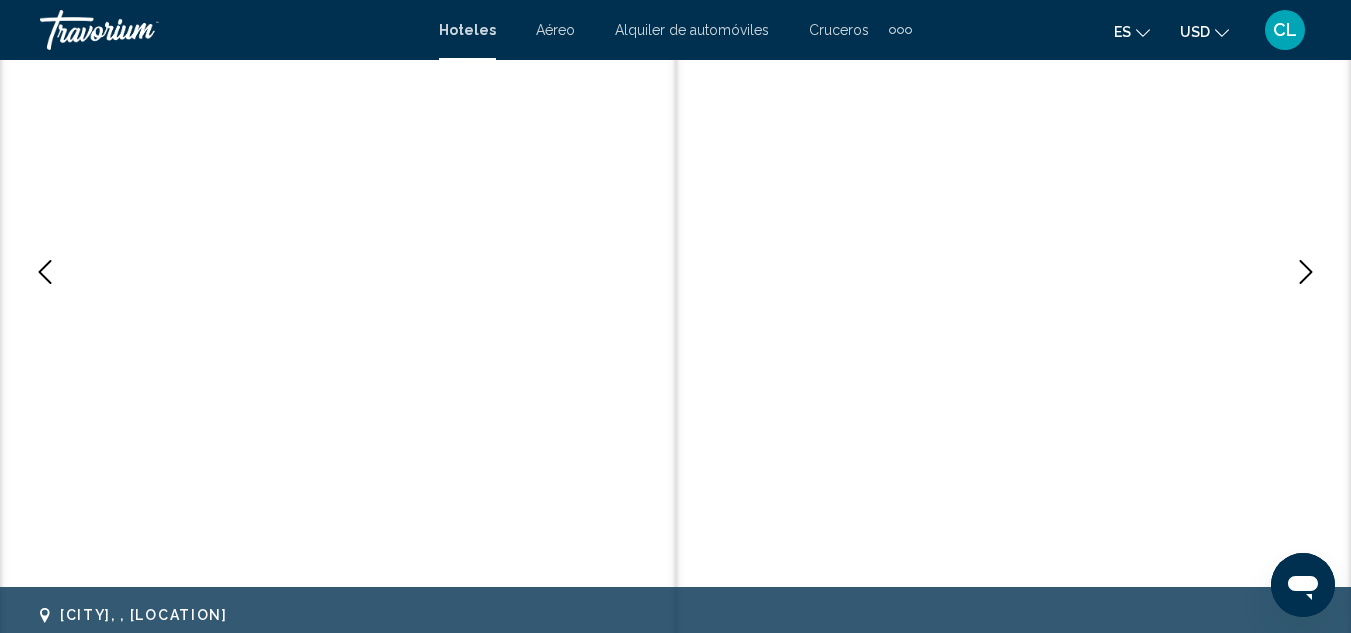 scroll, scrollTop: 167, scrollLeft: 0, axis: vertical 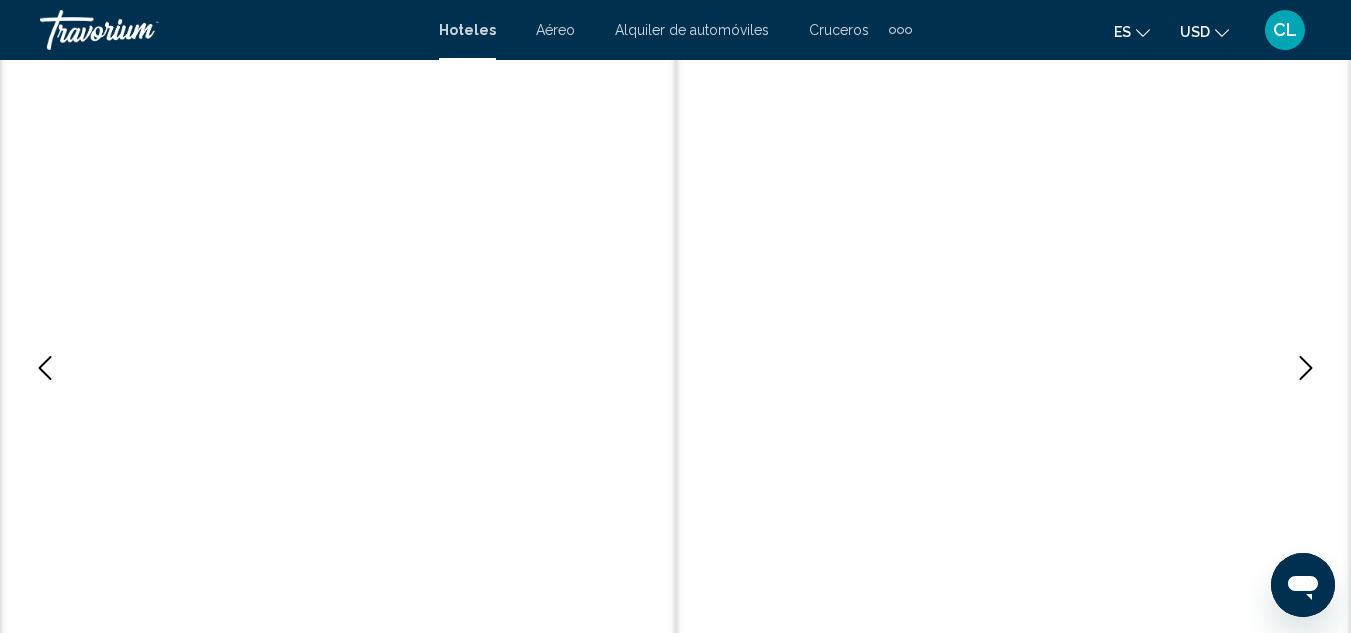 click at bounding box center (1306, 368) 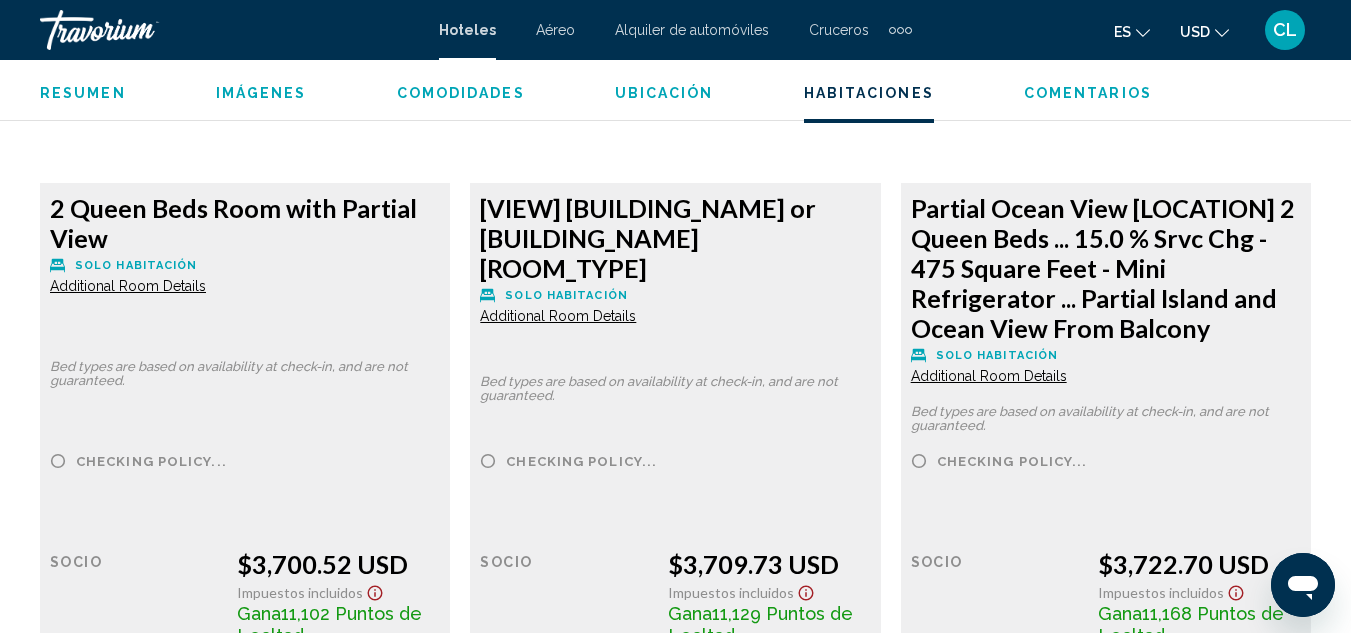 scroll, scrollTop: 7780, scrollLeft: 0, axis: vertical 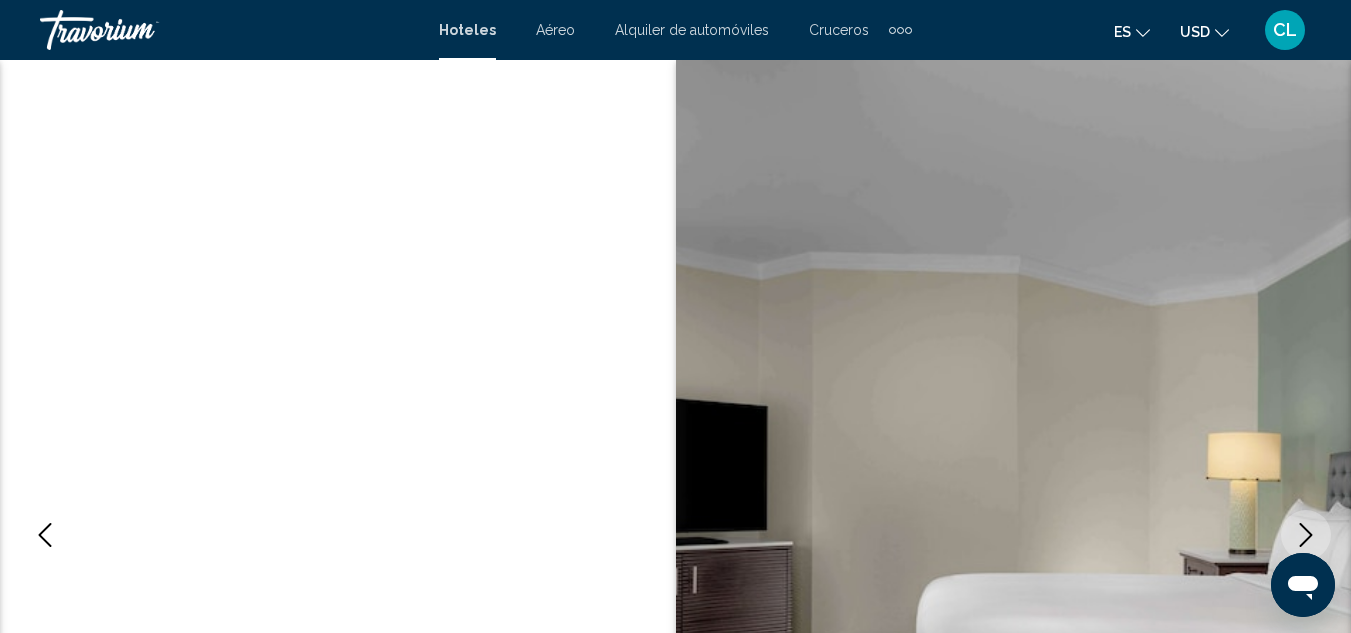 click on "Hoteles" at bounding box center (467, 30) 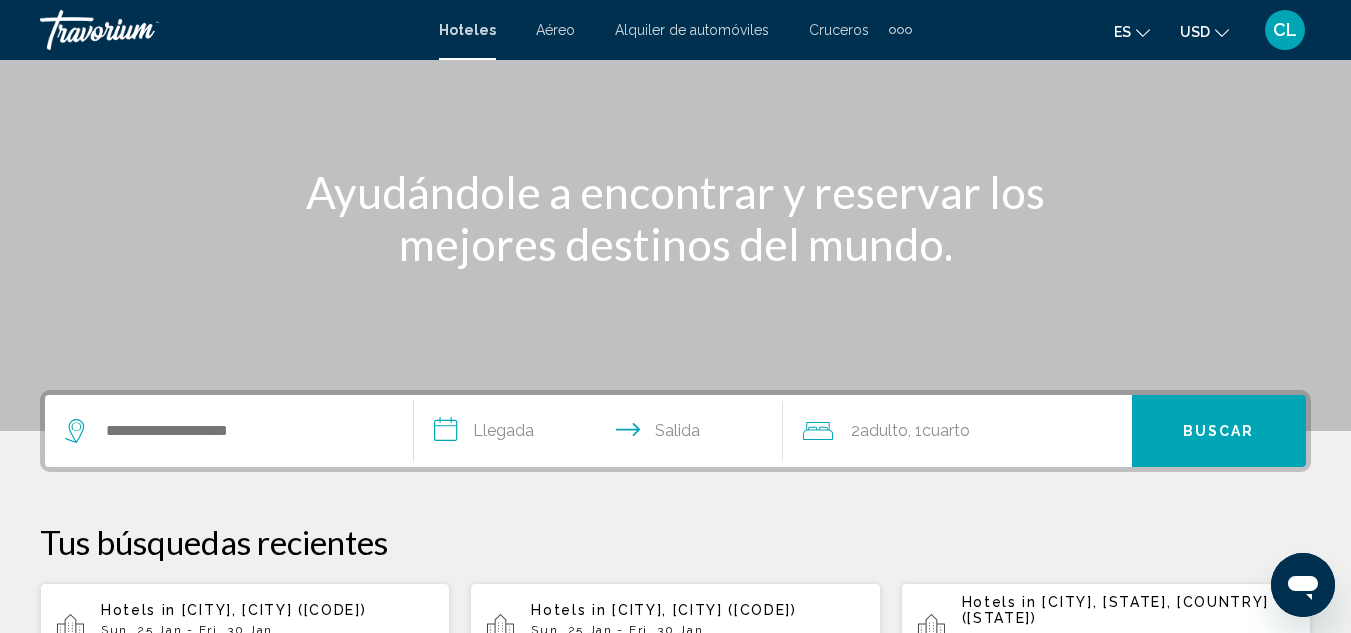 scroll, scrollTop: 175, scrollLeft: 0, axis: vertical 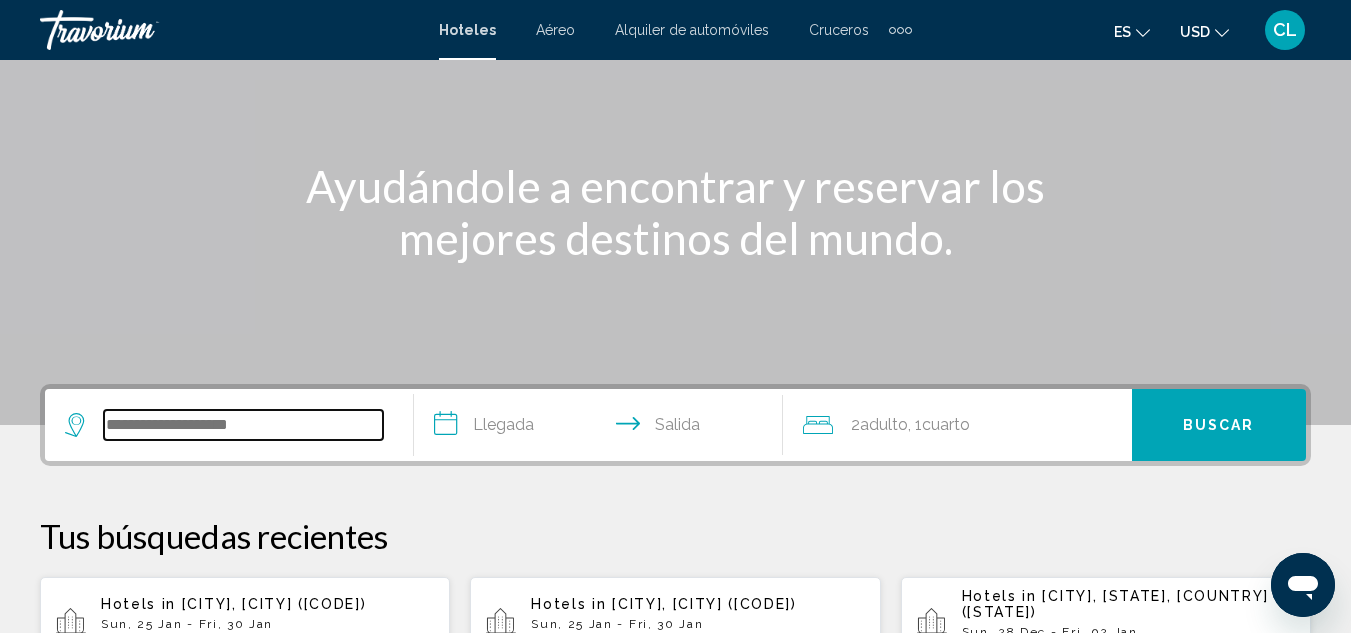 click at bounding box center (243, 425) 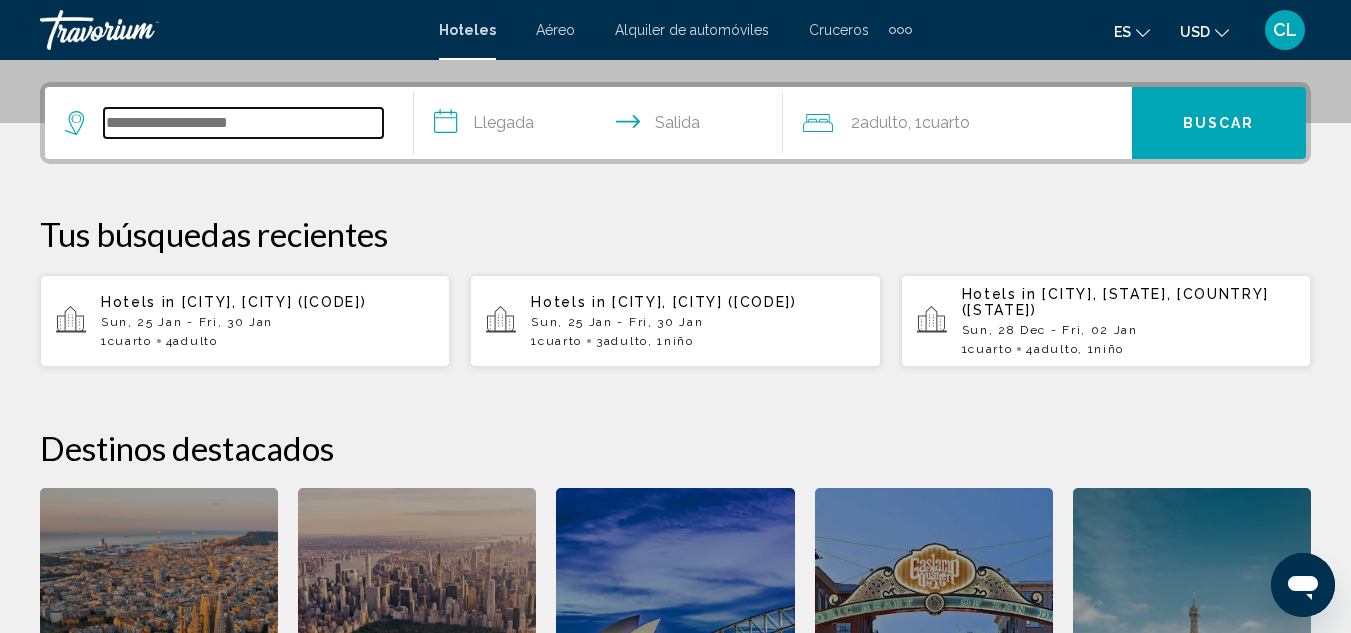 scroll, scrollTop: 494, scrollLeft: 0, axis: vertical 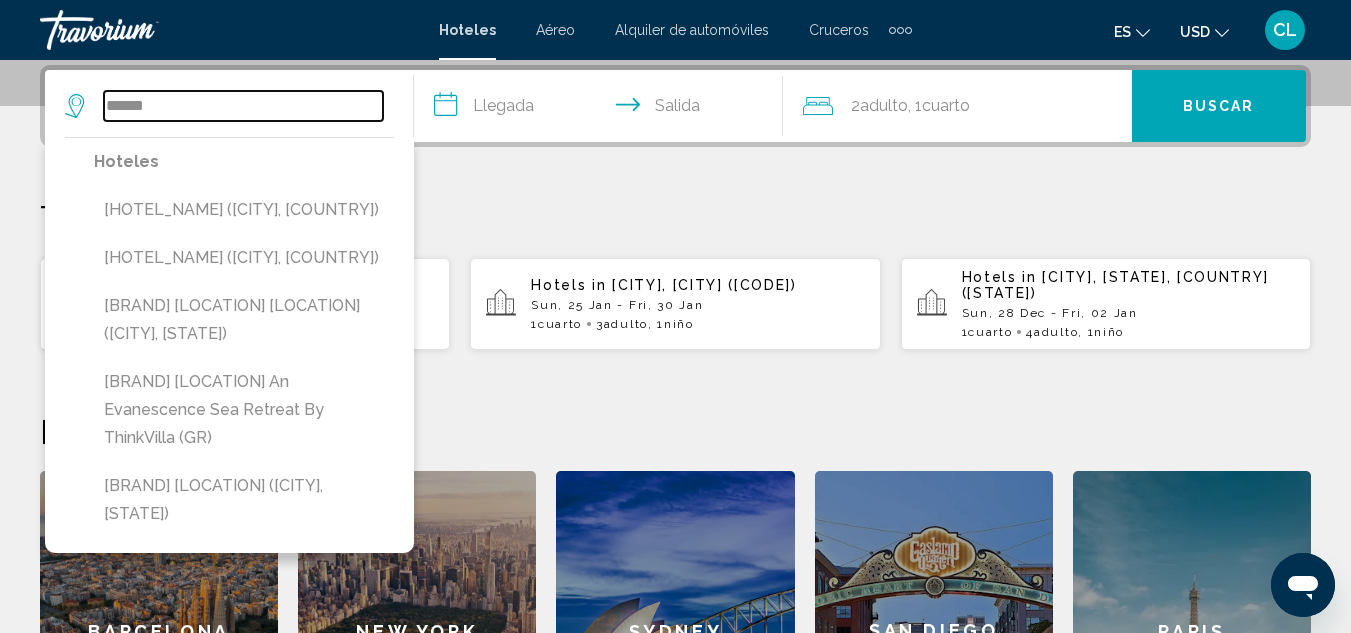 type on "*****" 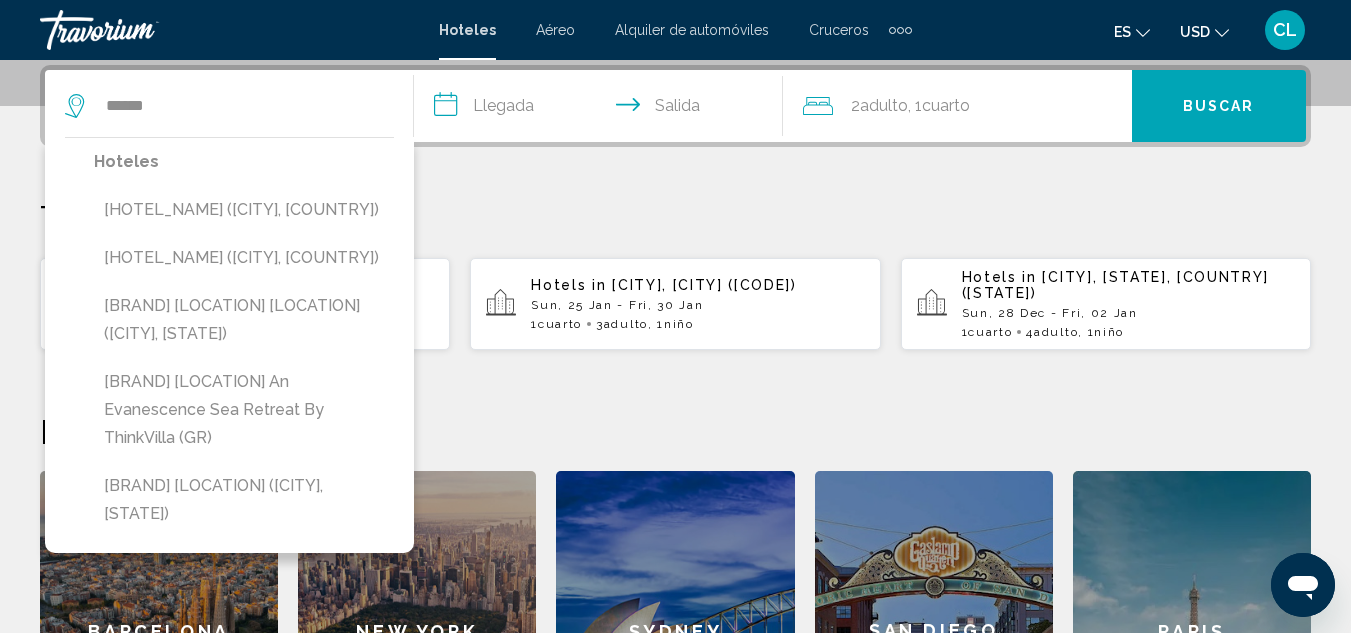 click on "Tus búsquedas recientes" at bounding box center (675, 217) 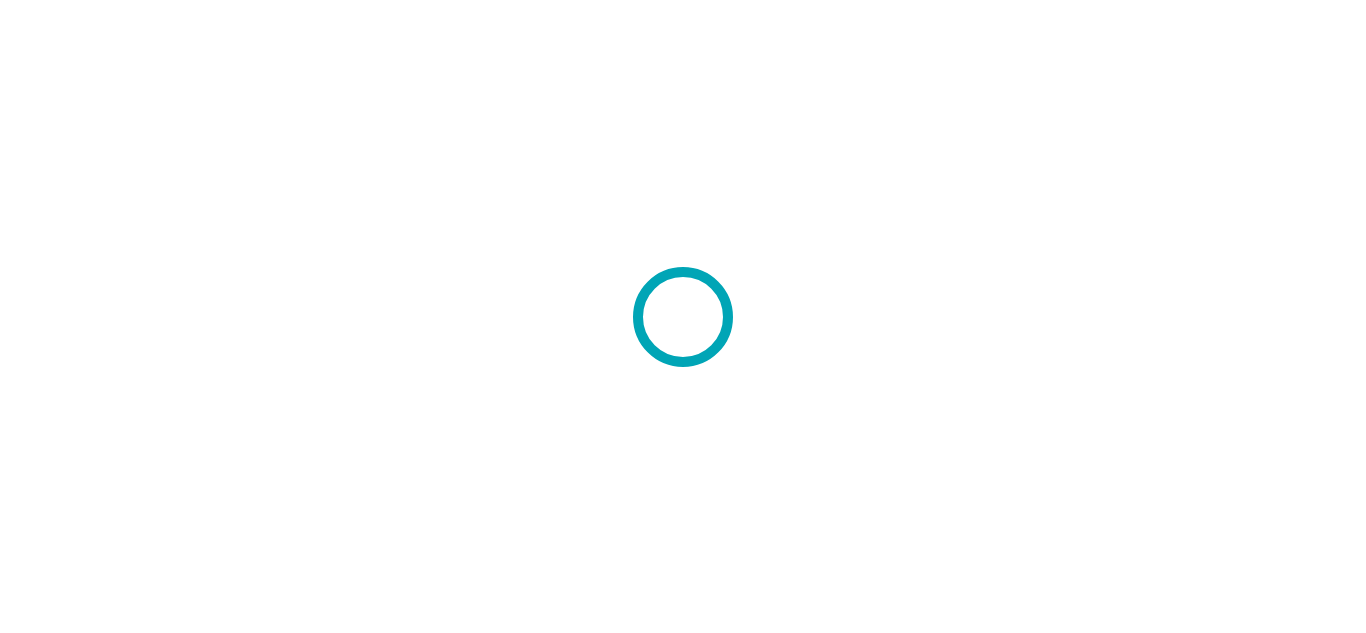scroll, scrollTop: 0, scrollLeft: 0, axis: both 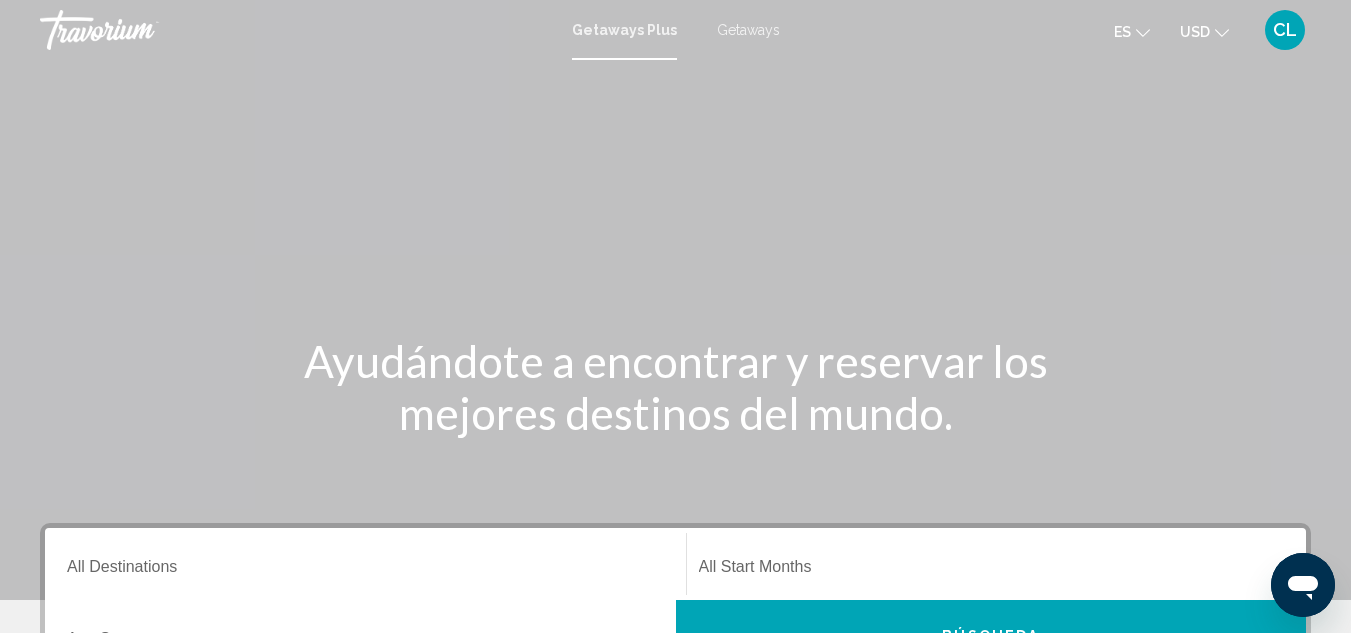 click on "Getaways" at bounding box center (748, 30) 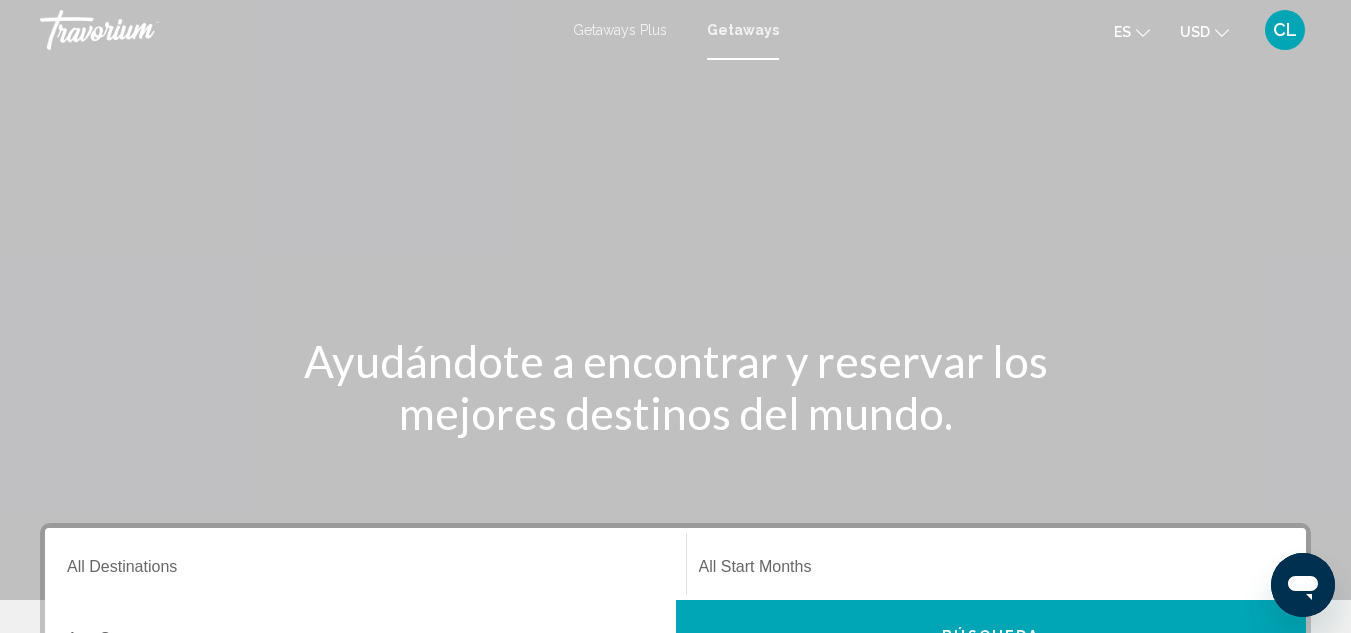 click on "Getaways Plus Getaways es
English Español Français Italiano Português русский USD
USD ($) MXN (Mex$) CAD (Can$) GBP (£) EUR (€) AUD (A$) NZD (NZ$) CNY (CN¥) CL Iniciar sesión" at bounding box center (675, 30) 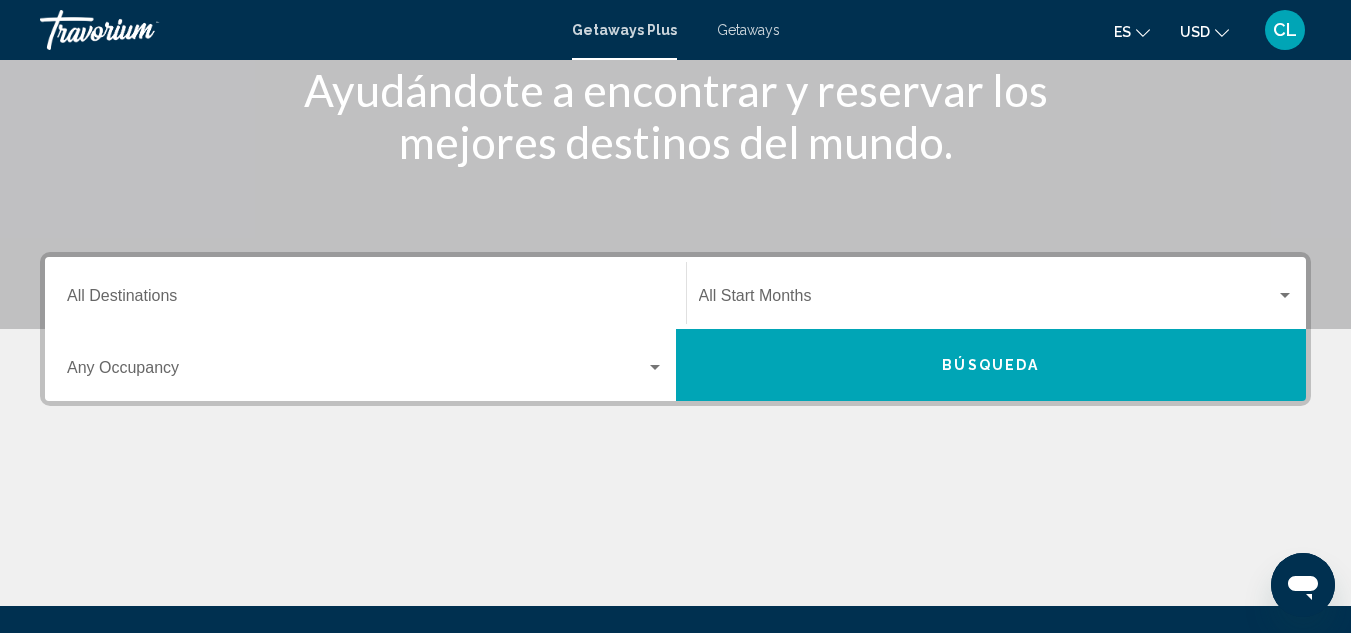 scroll, scrollTop: 278, scrollLeft: 0, axis: vertical 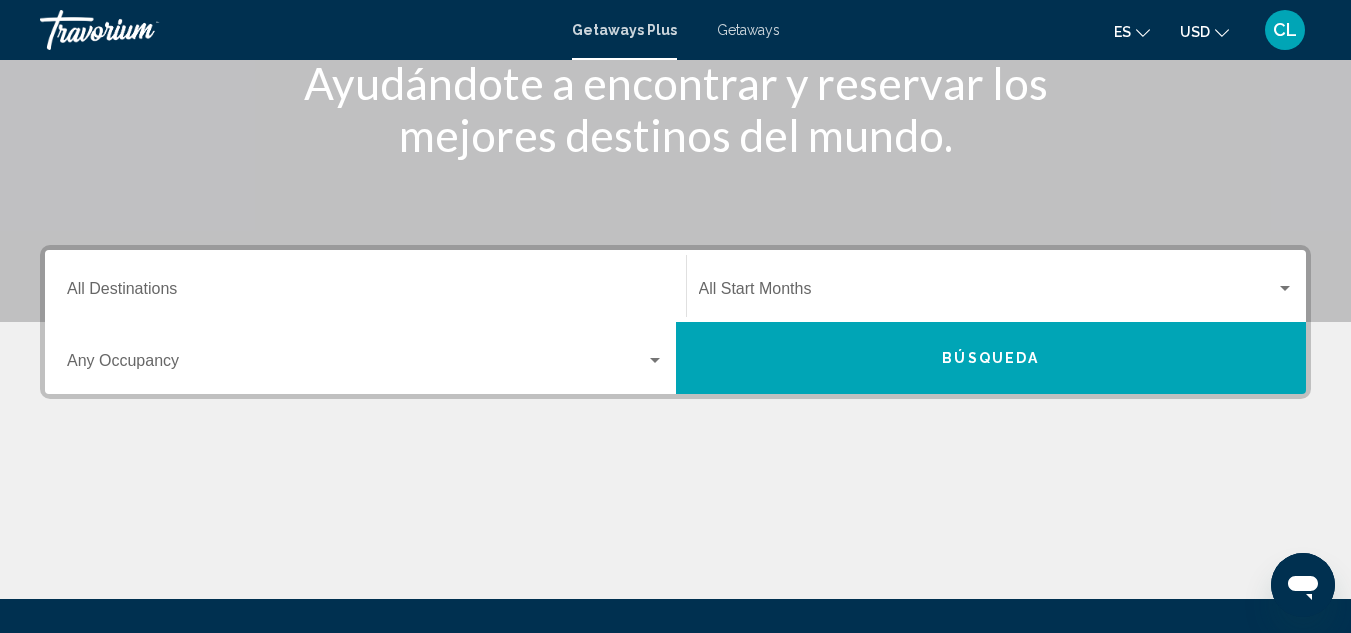 click on "Destination All Destinations" at bounding box center [365, 286] 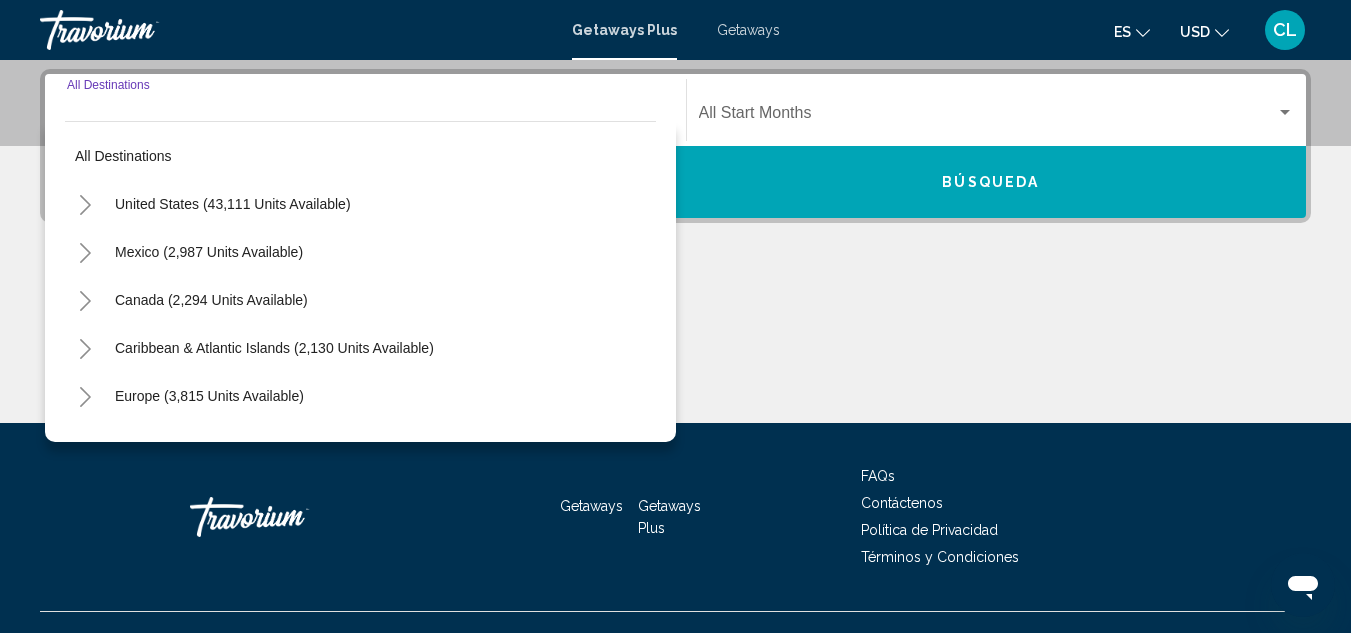 scroll, scrollTop: 458, scrollLeft: 0, axis: vertical 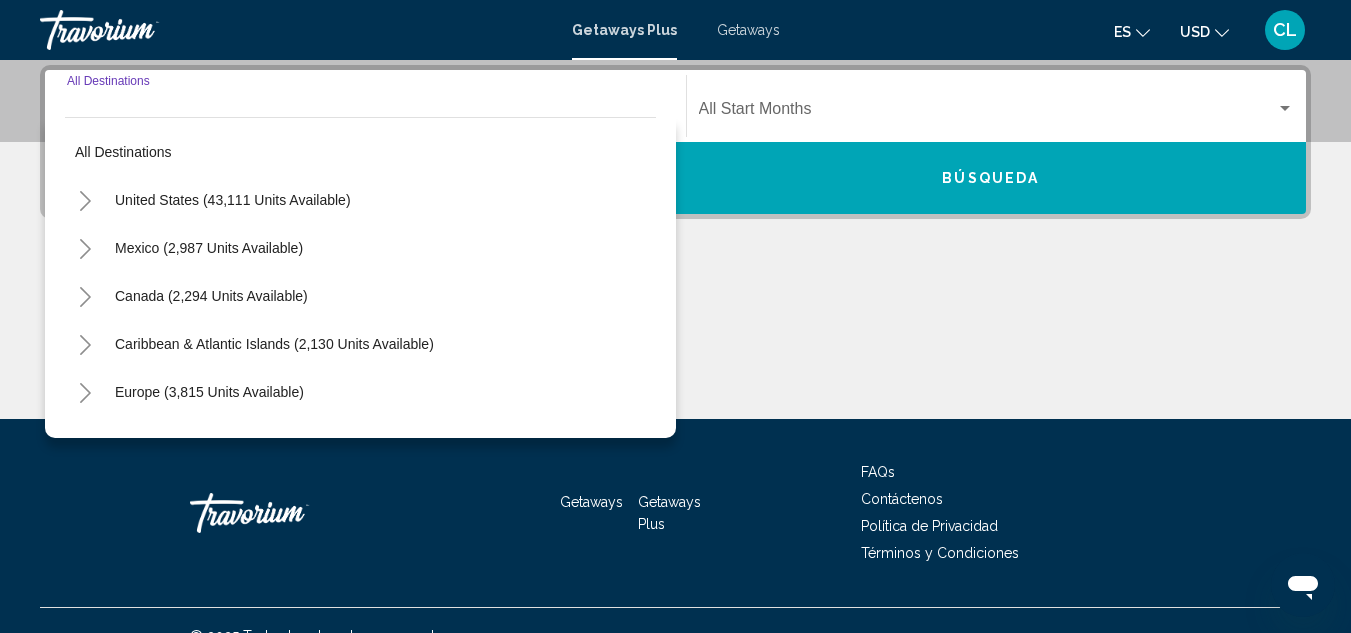 click at bounding box center (85, 345) 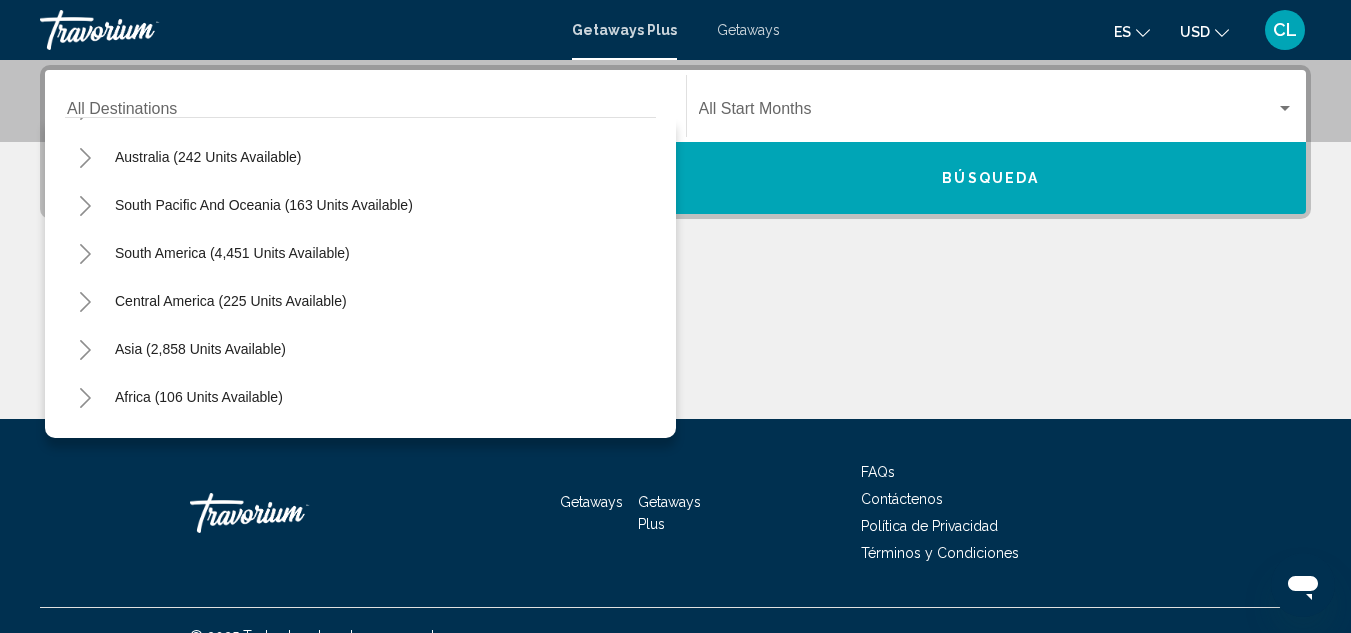 scroll, scrollTop: 671, scrollLeft: 0, axis: vertical 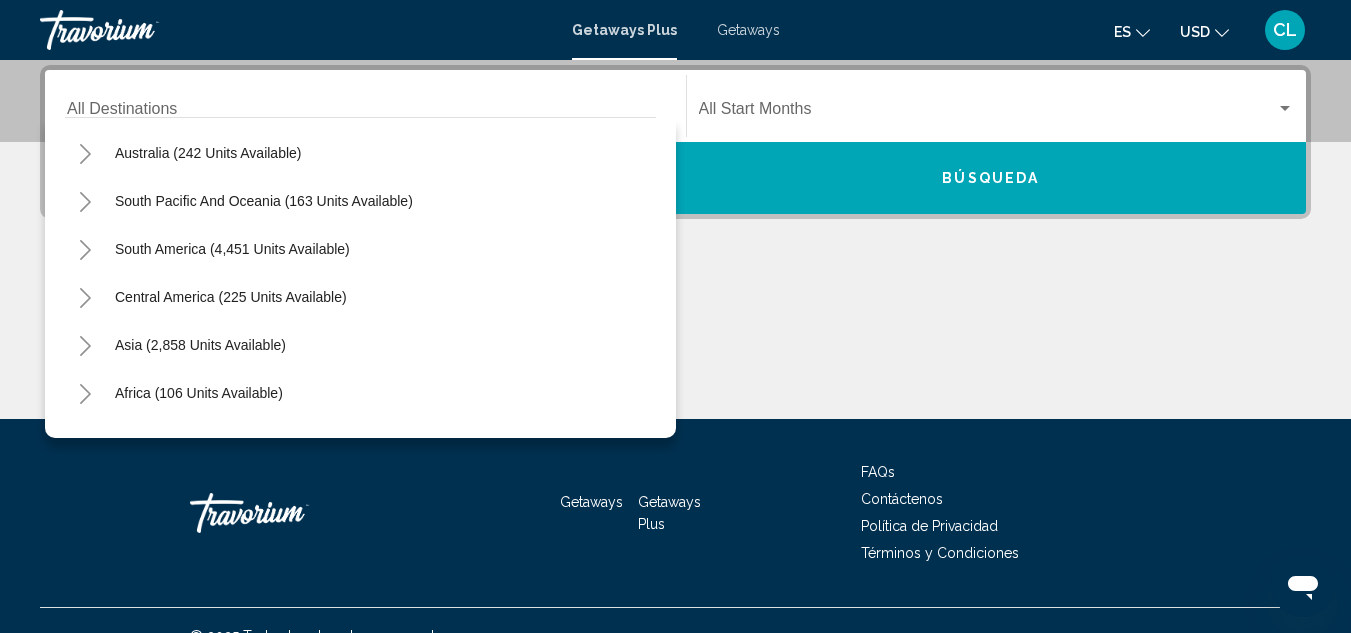 click at bounding box center [85, 298] 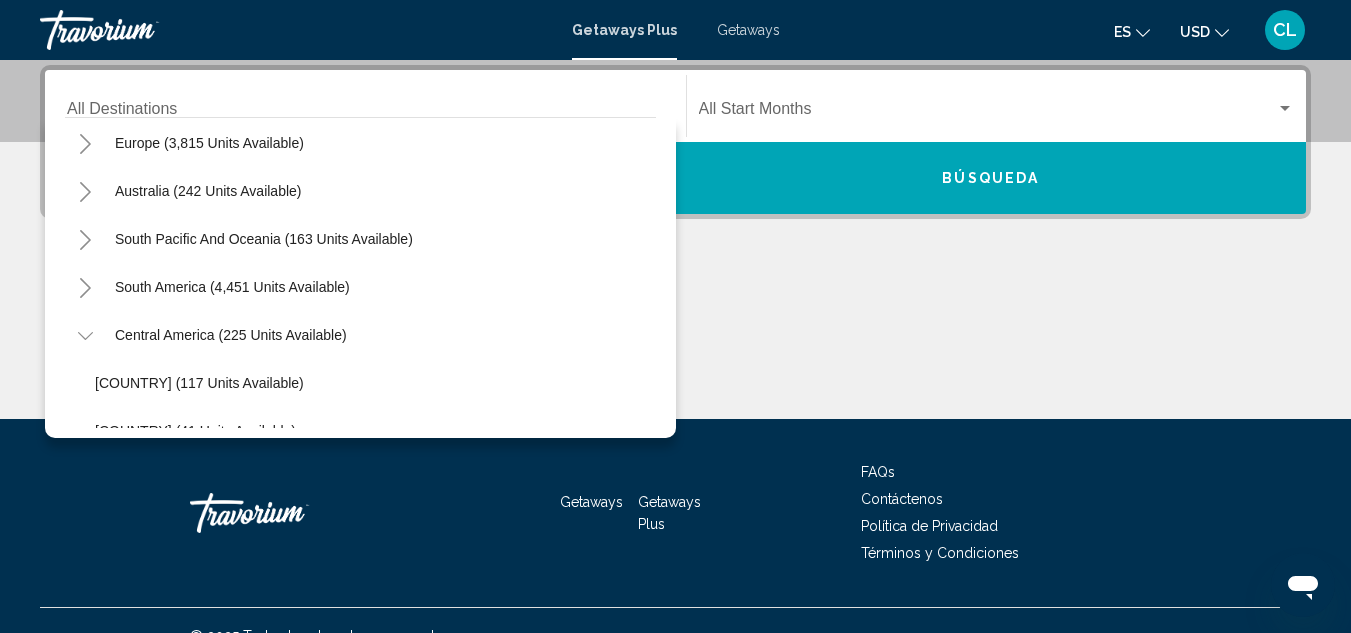 scroll, scrollTop: 650, scrollLeft: 0, axis: vertical 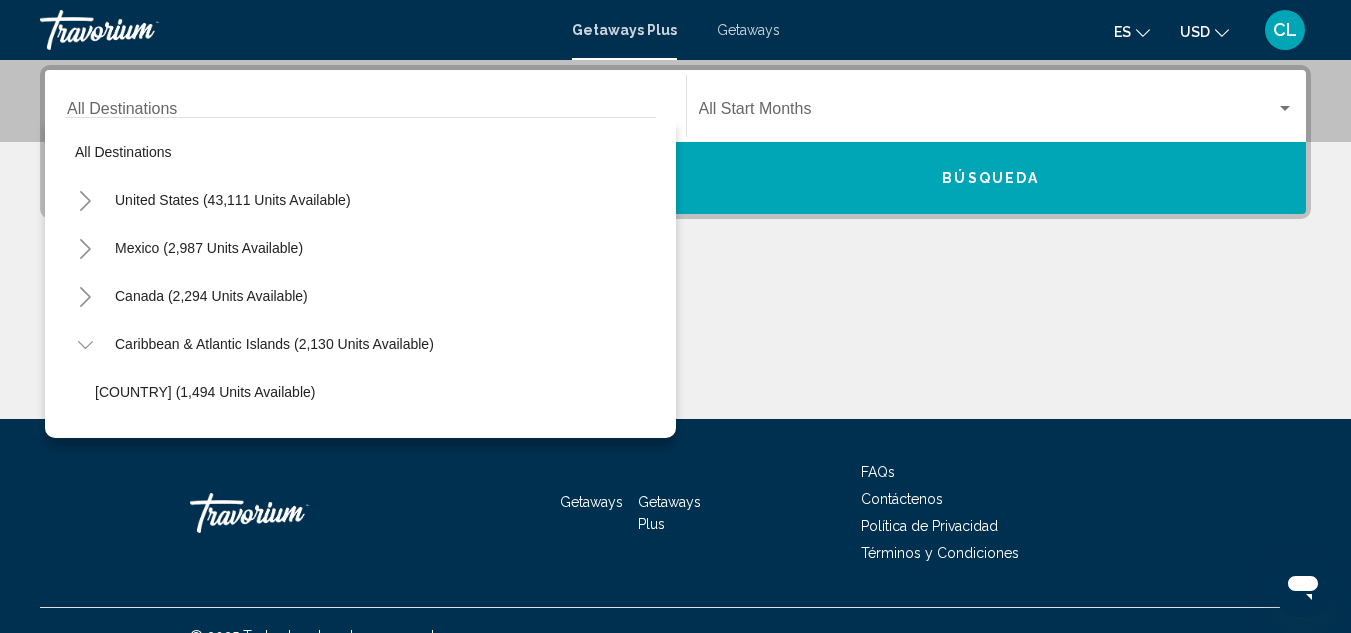 click on "Destination All Destinations" at bounding box center [365, 113] 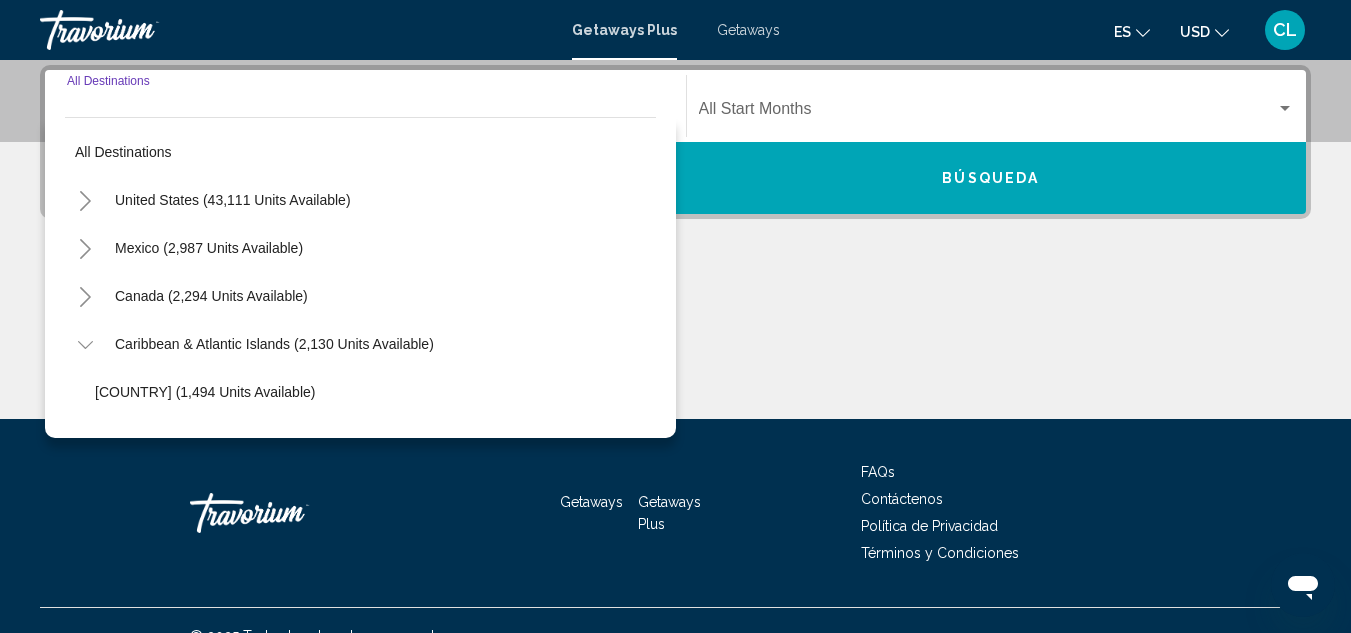 click on "Búsqueda" at bounding box center (991, 178) 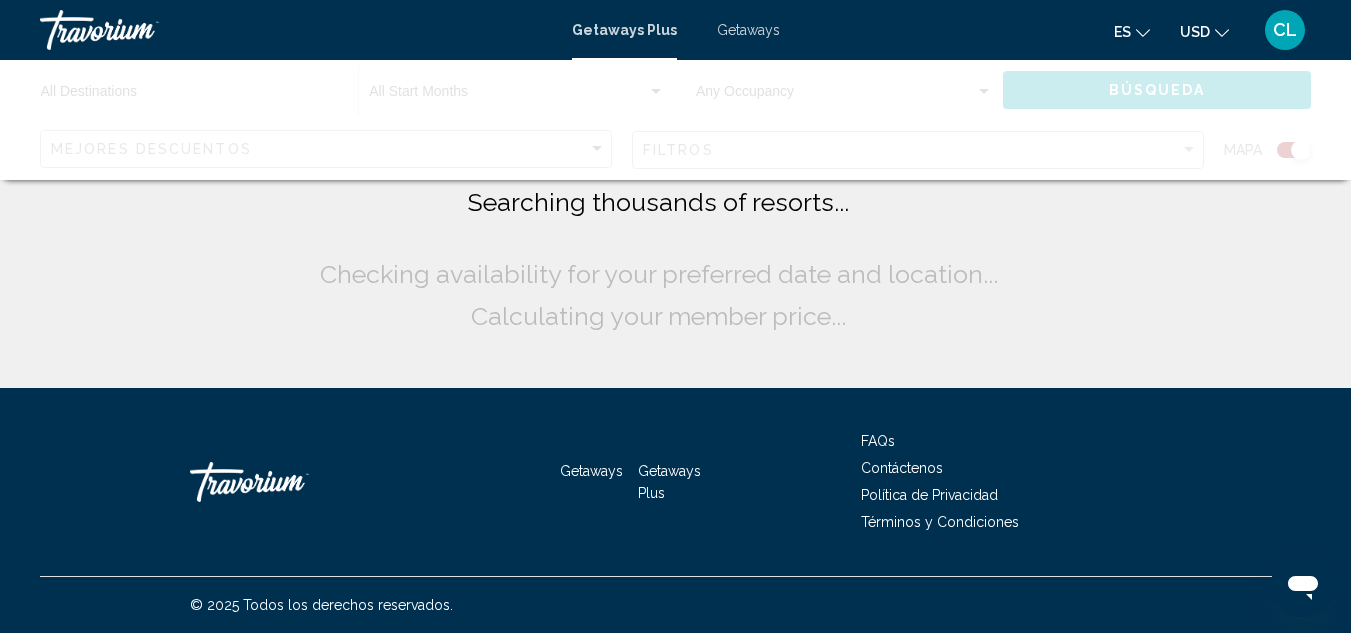 scroll, scrollTop: 0, scrollLeft: 0, axis: both 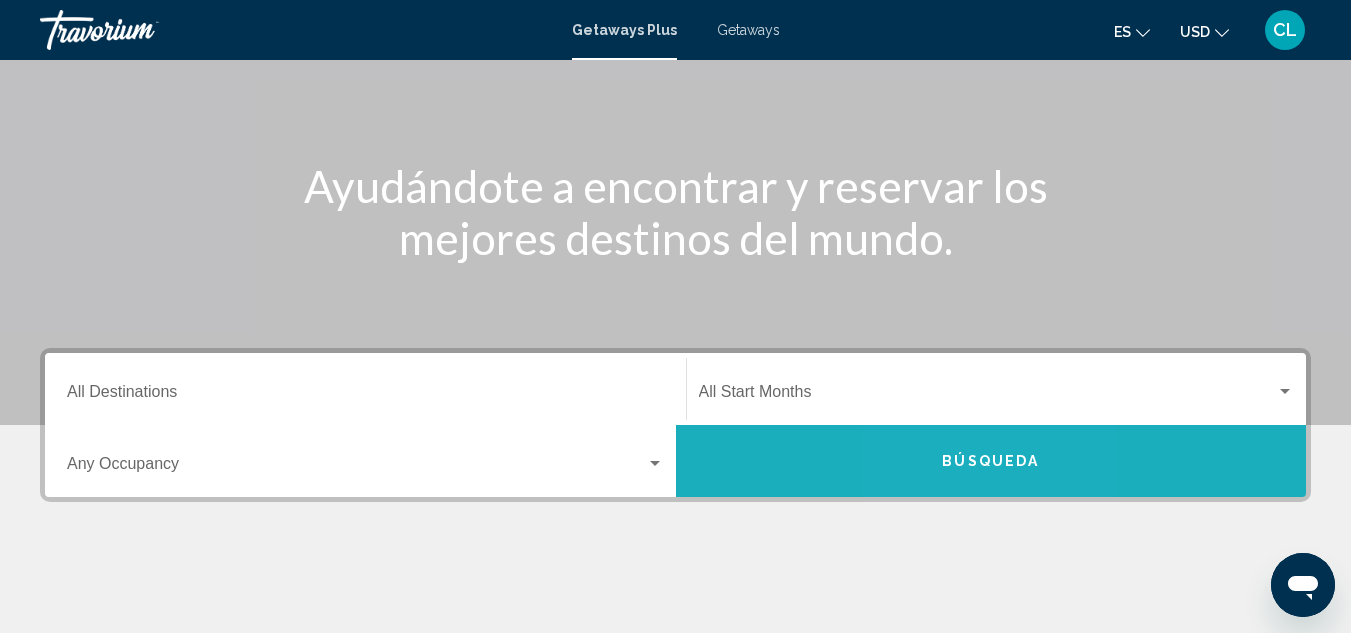 click on "Búsqueda" at bounding box center (990, 462) 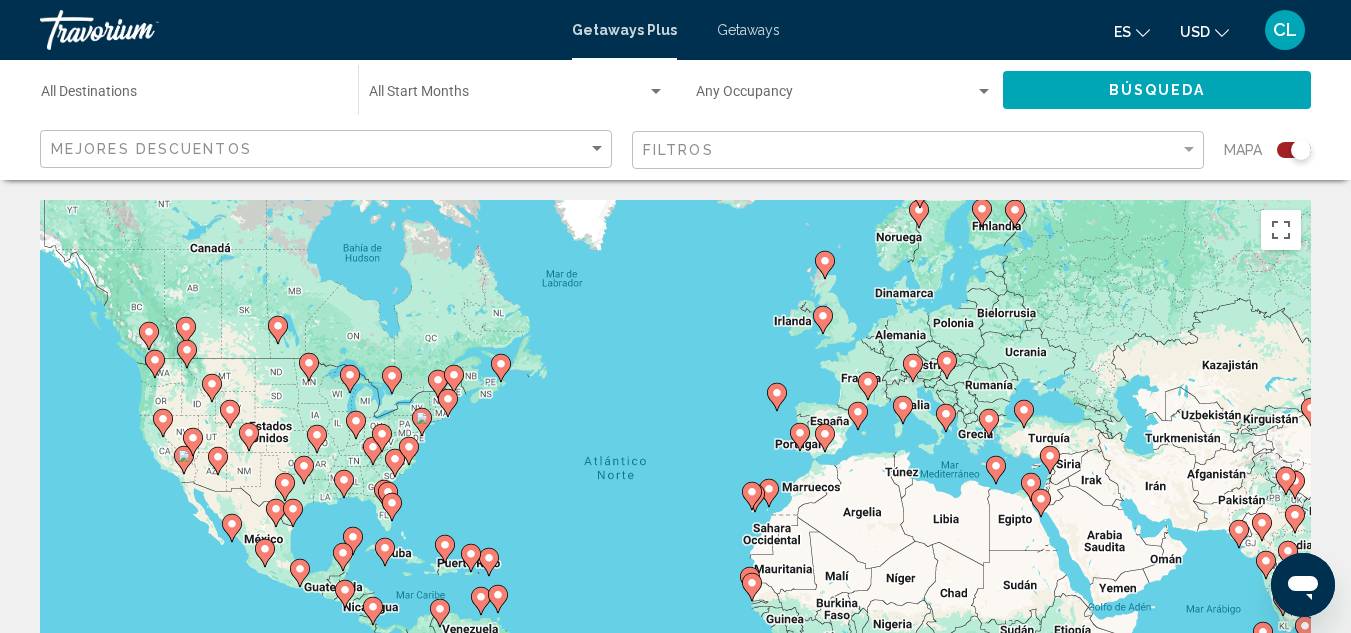 click at bounding box center [1301, 150] 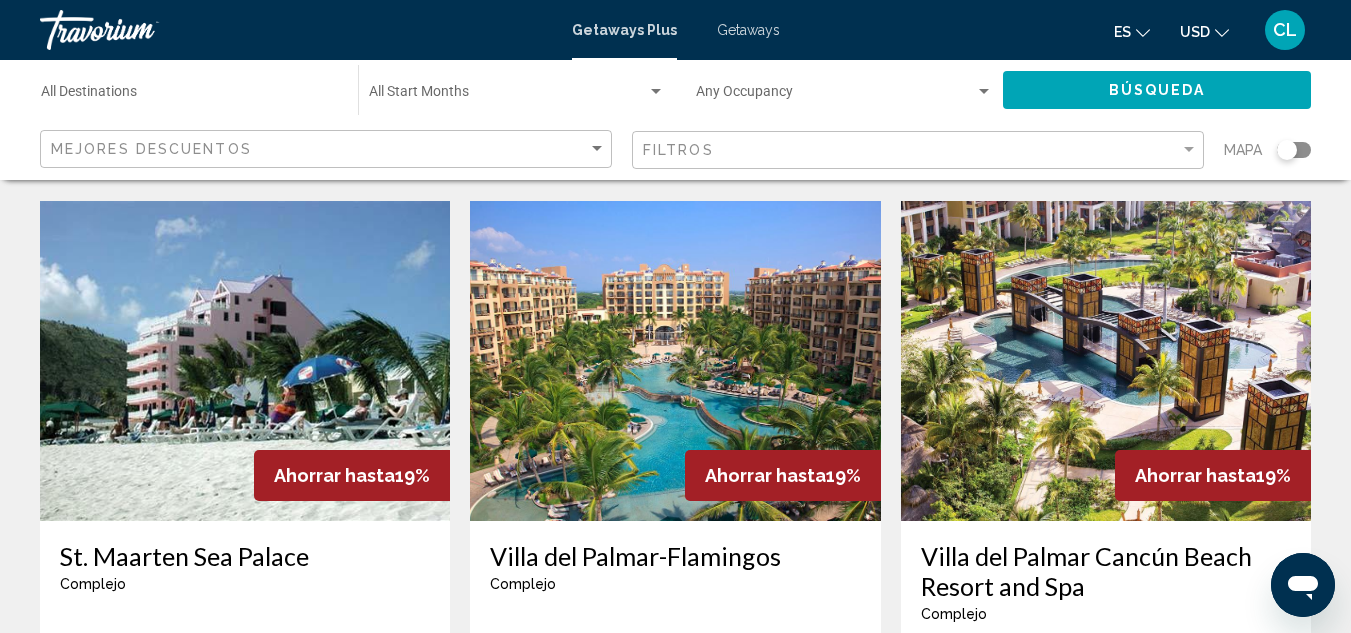 scroll, scrollTop: 2296, scrollLeft: 0, axis: vertical 